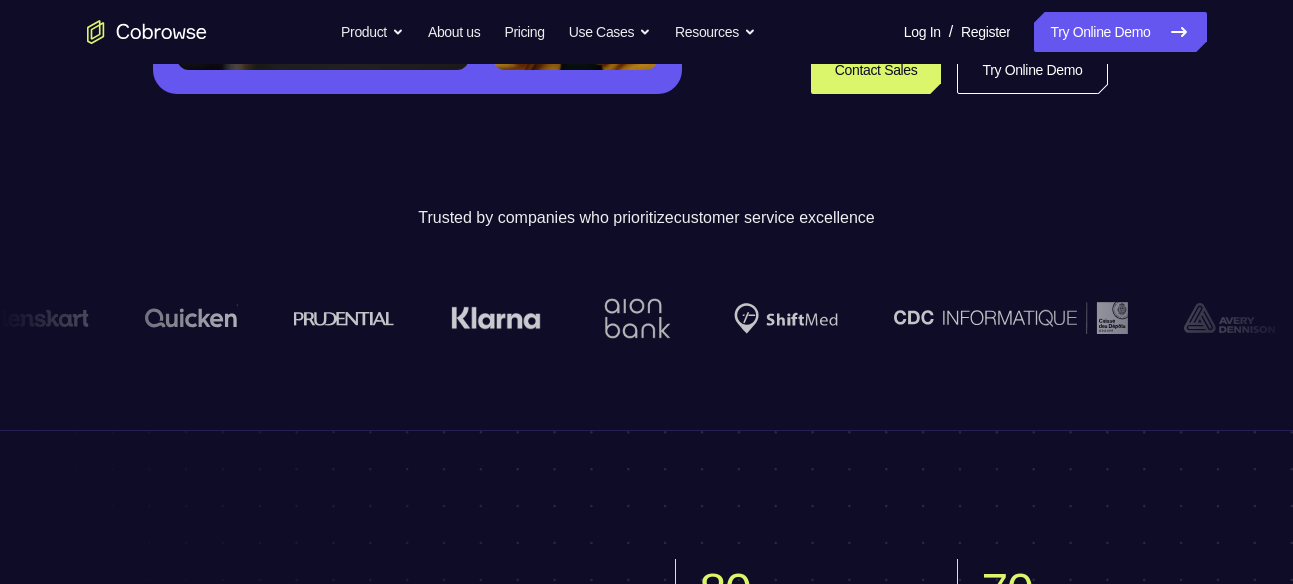 scroll, scrollTop: 503, scrollLeft: 0, axis: vertical 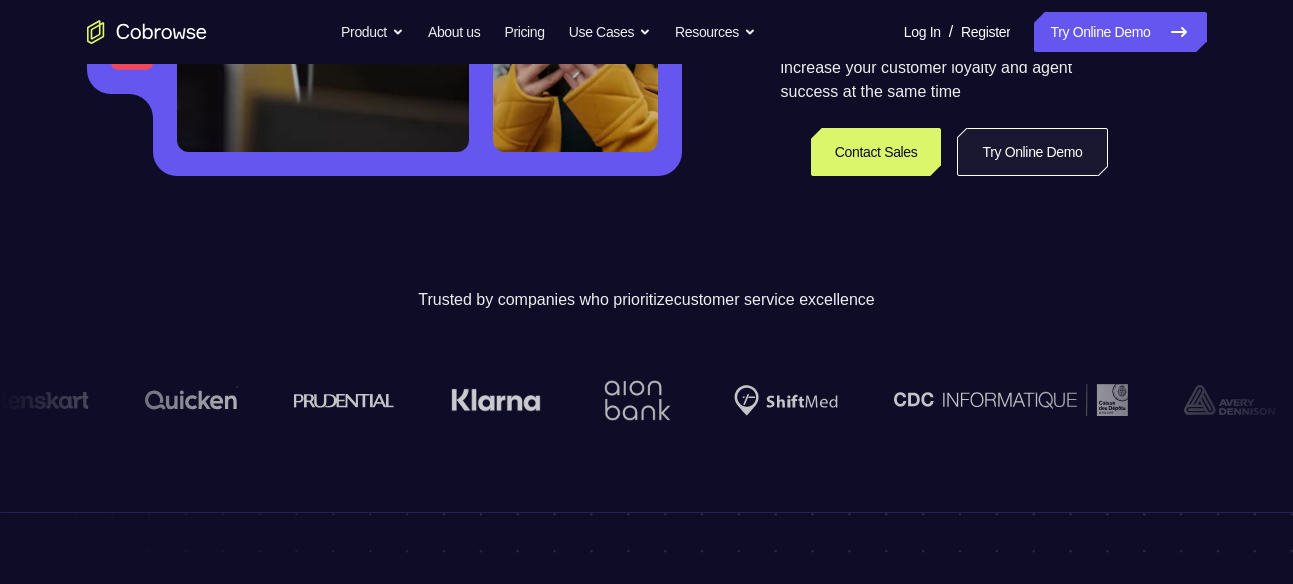 click on "Try Online Demo" at bounding box center (1032, 152) 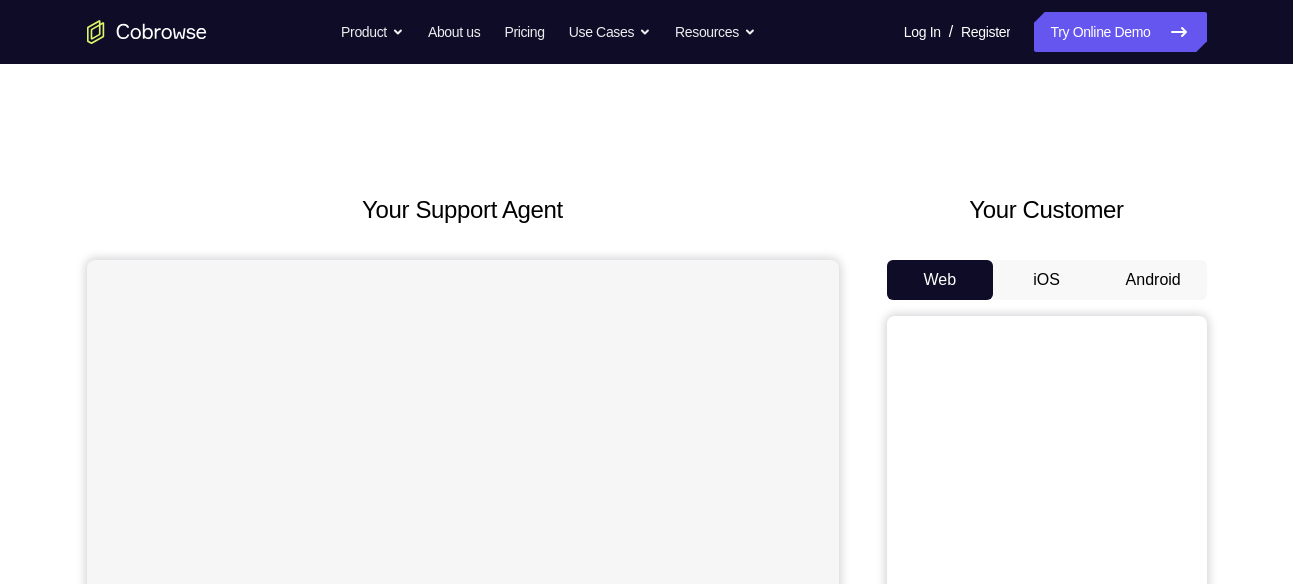 scroll, scrollTop: 0, scrollLeft: 0, axis: both 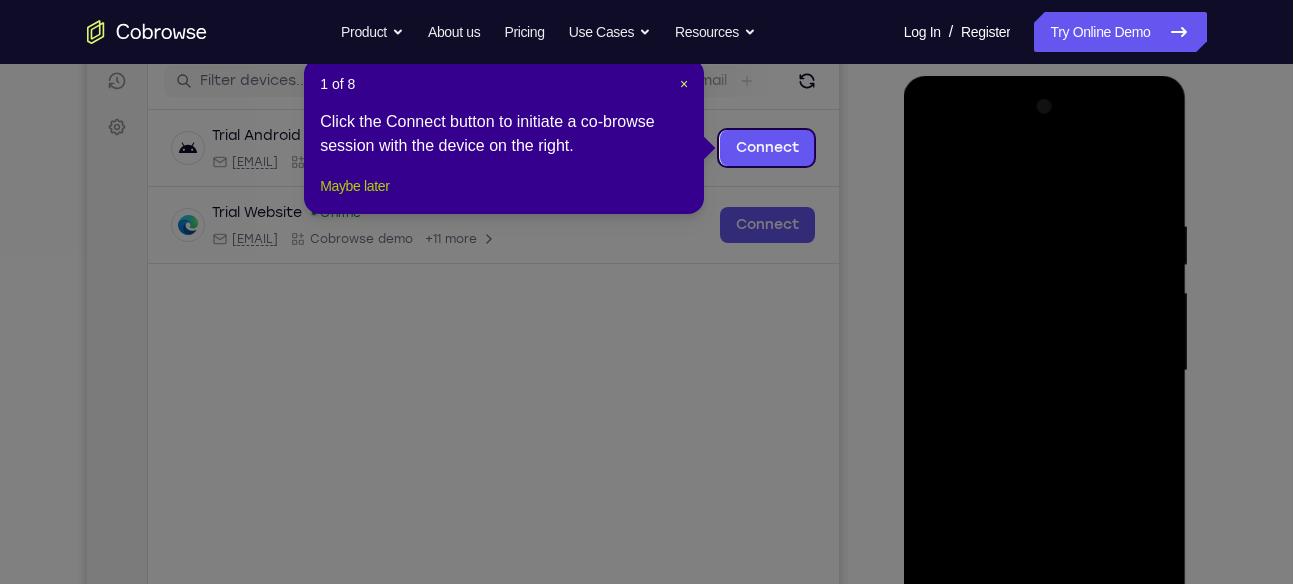 drag, startPoint x: 603, startPoint y: 162, endPoint x: 256, endPoint y: 205, distance: 349.6541 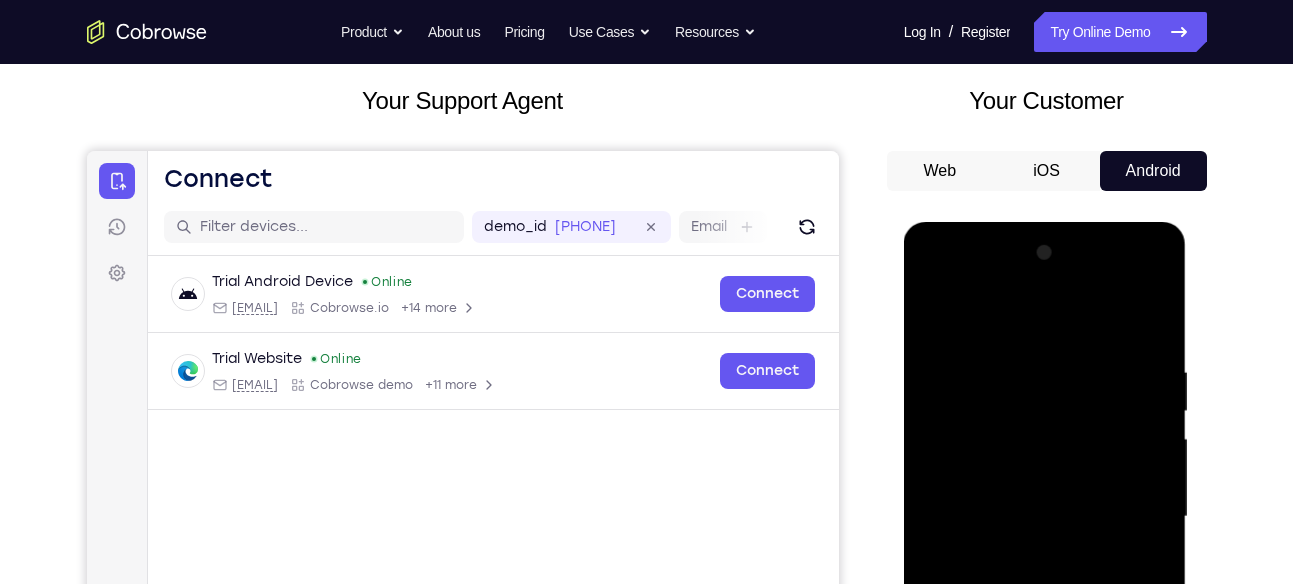 scroll, scrollTop: 74, scrollLeft: 0, axis: vertical 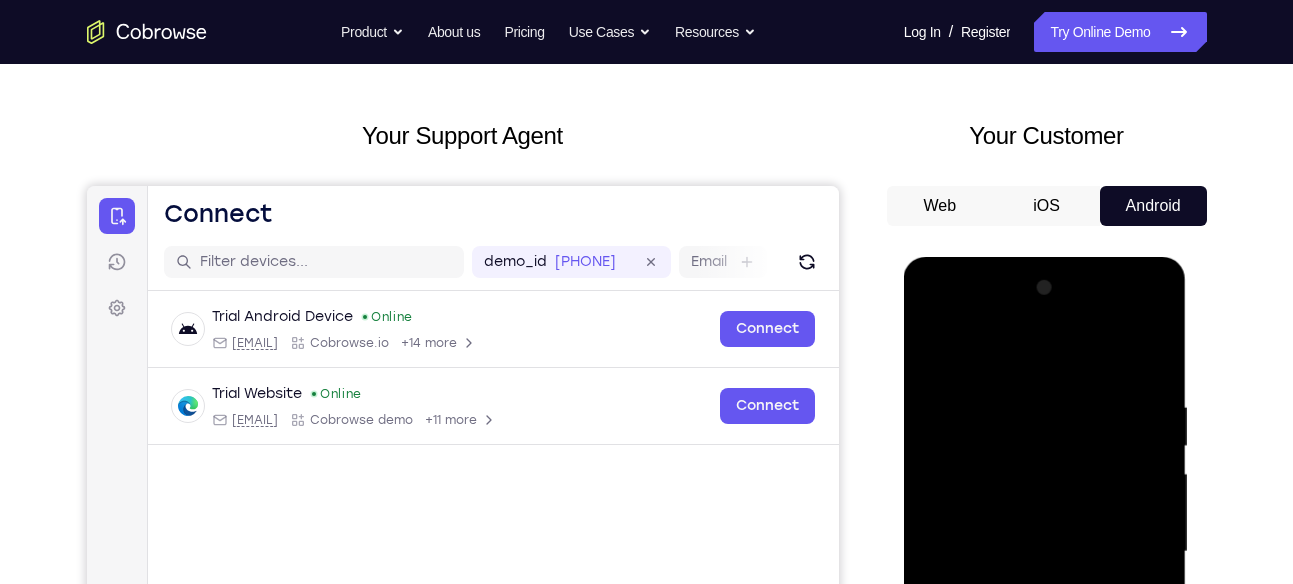 click on "Android" at bounding box center [1153, 206] 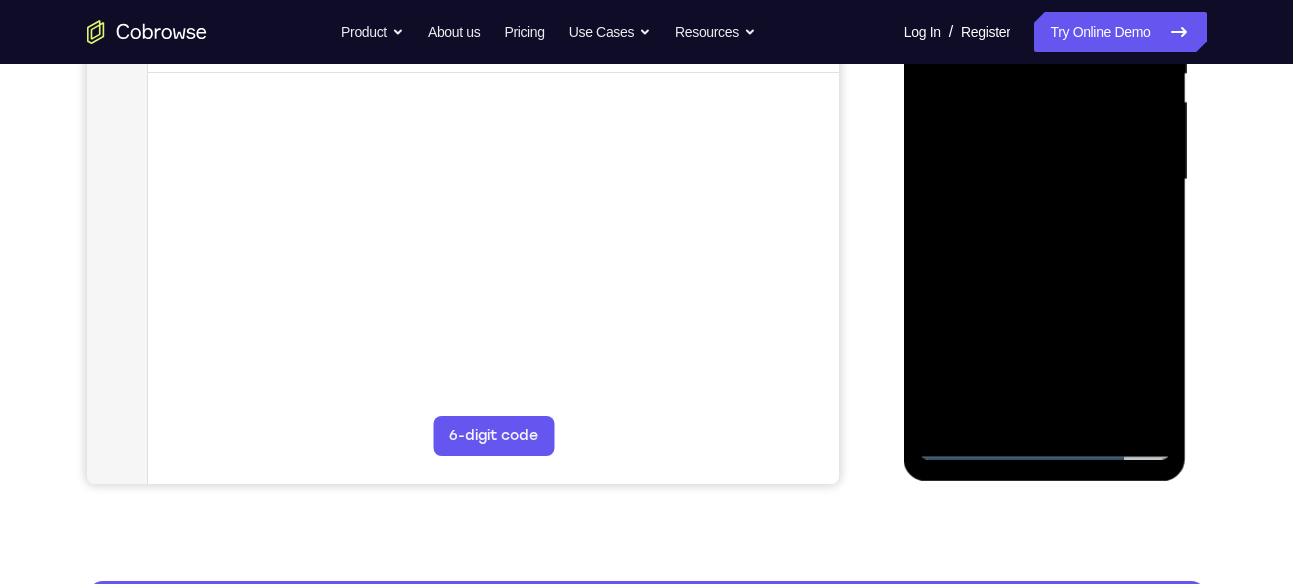 scroll, scrollTop: 451, scrollLeft: 0, axis: vertical 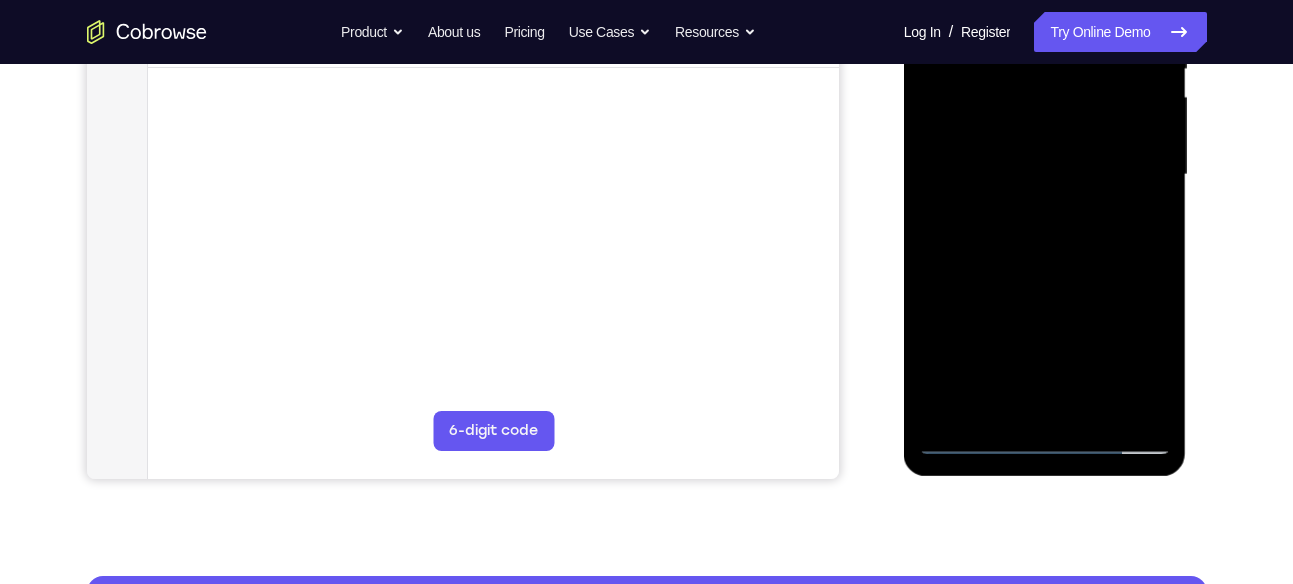 click at bounding box center (1045, 175) 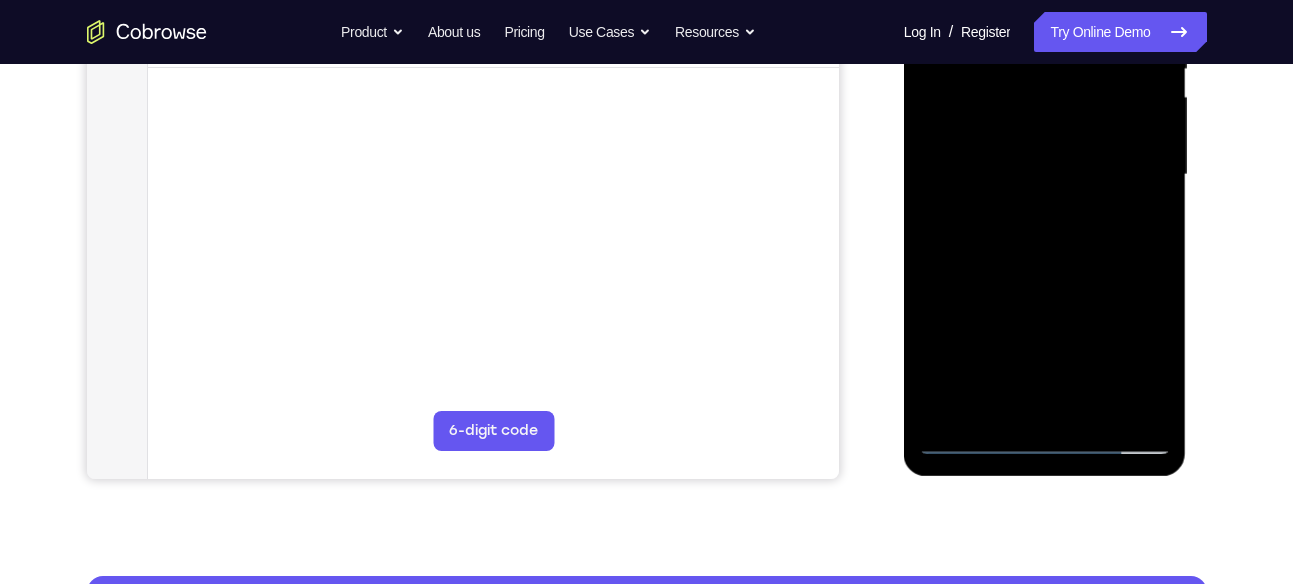click at bounding box center [1045, 175] 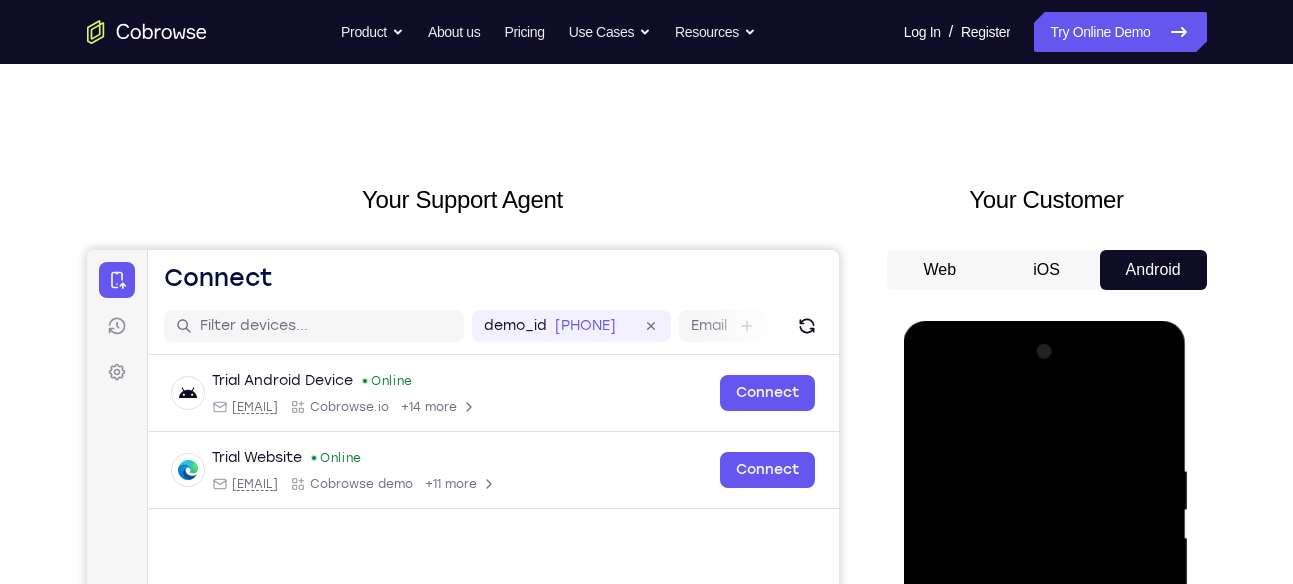 scroll, scrollTop: 0, scrollLeft: 0, axis: both 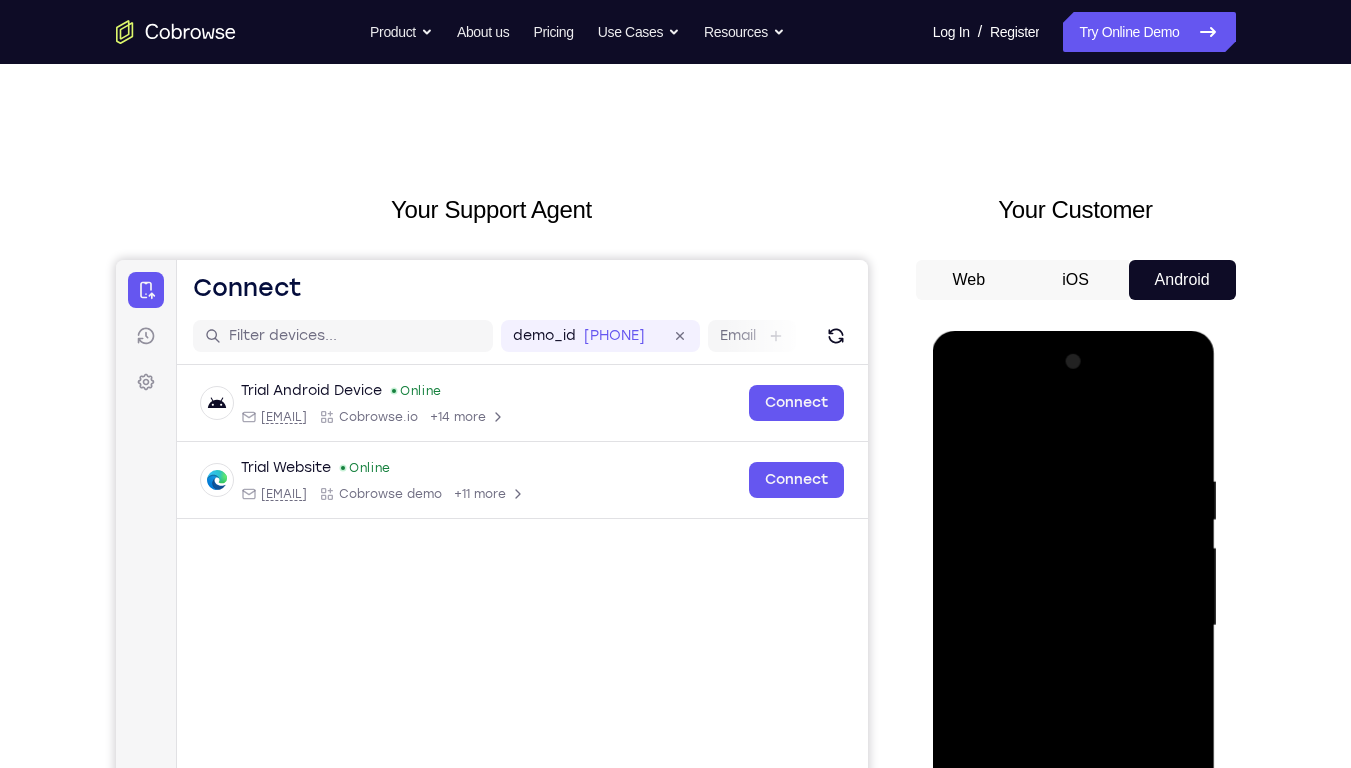 click on "Your Support Agent             Your Customer       Web   iOS   Android                         Next Steps   We’d be happy to give a product demo, answer any technical questions, or share best practices.          Create An Account             Contact Sales" at bounding box center (676, 723) 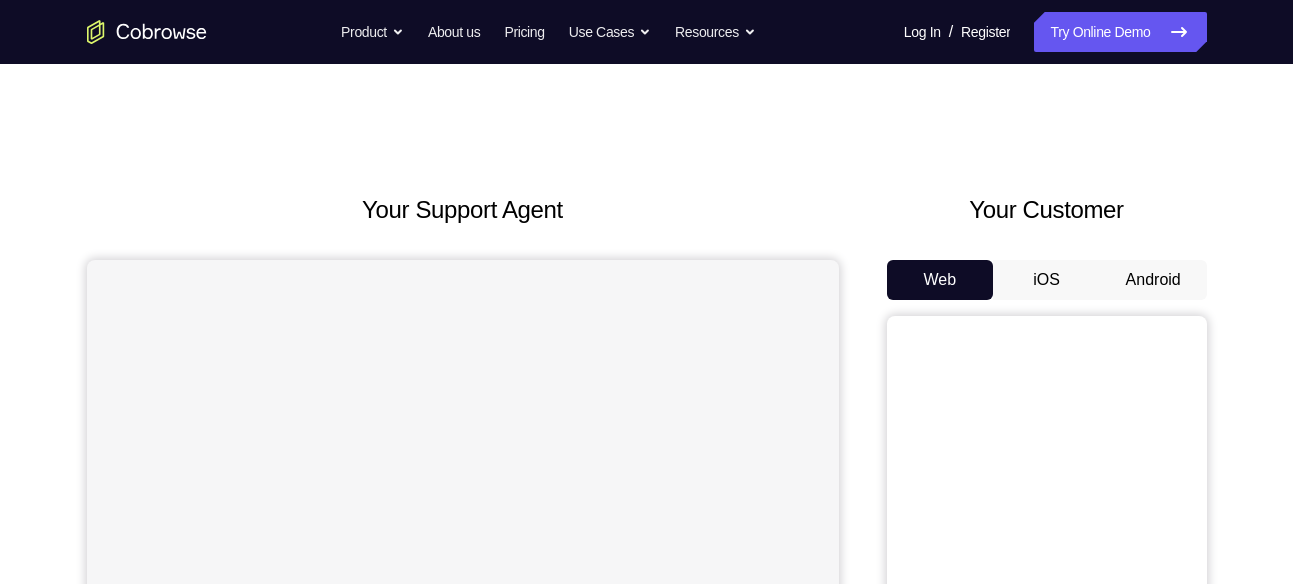 scroll, scrollTop: 0, scrollLeft: 0, axis: both 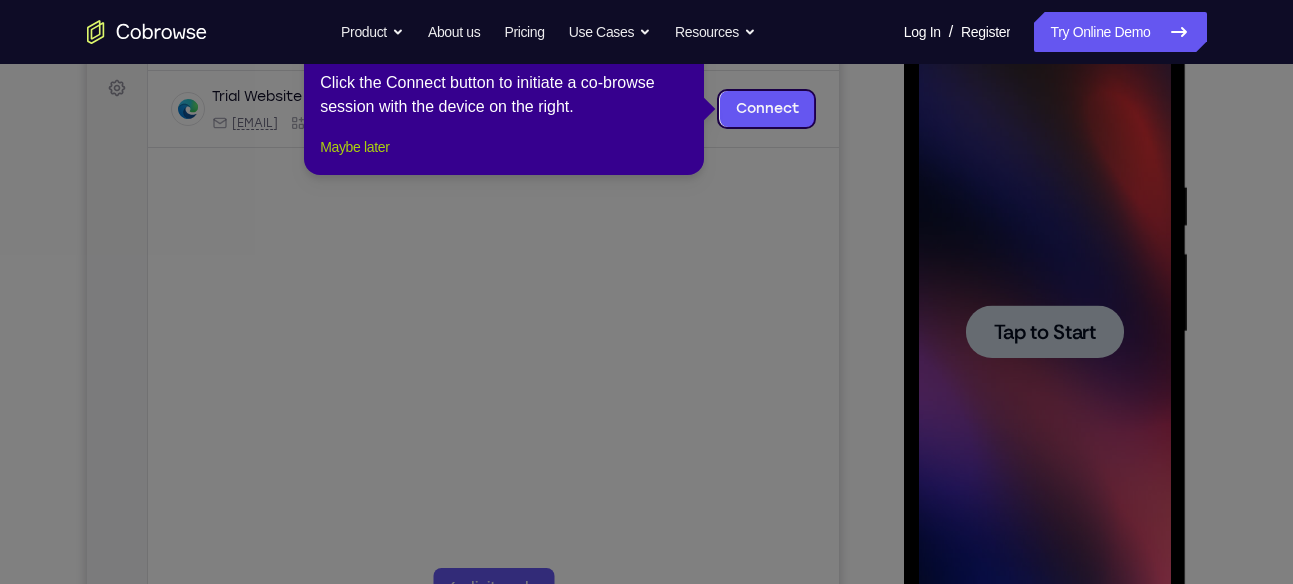 click on "Maybe later" at bounding box center (354, 147) 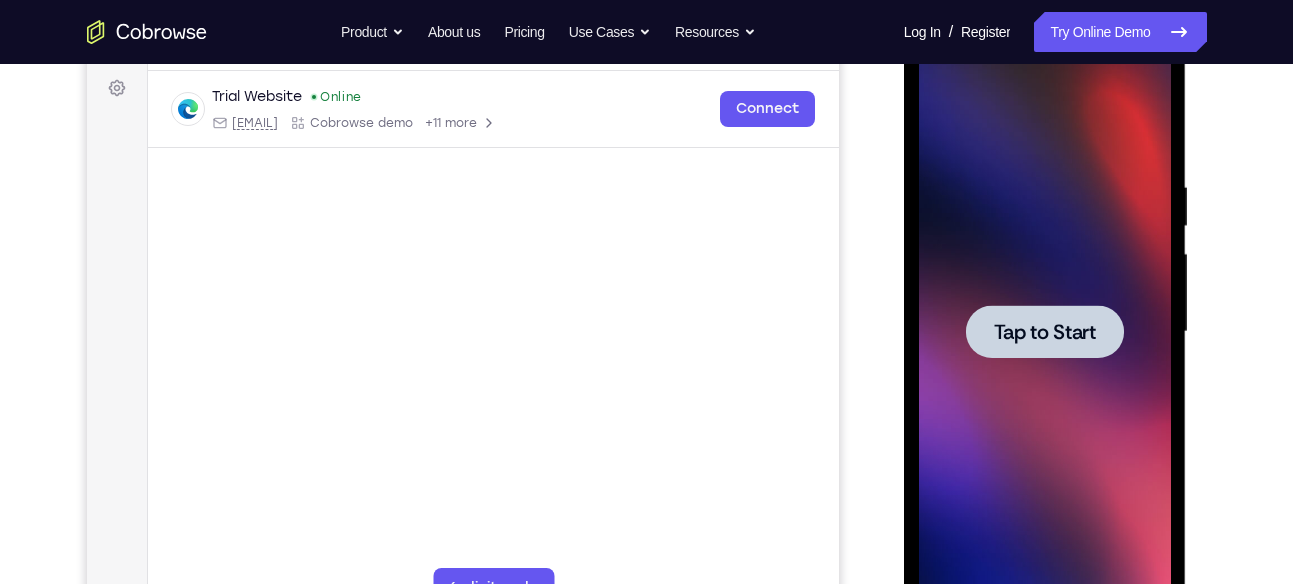 click at bounding box center (1045, 332) 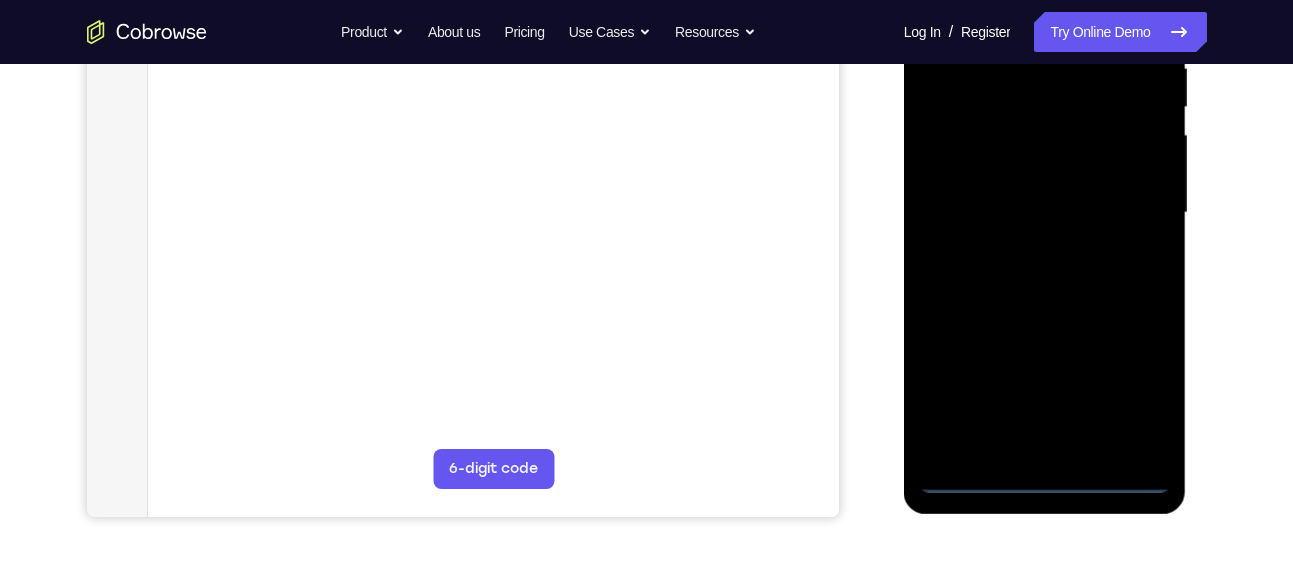 scroll, scrollTop: 414, scrollLeft: 0, axis: vertical 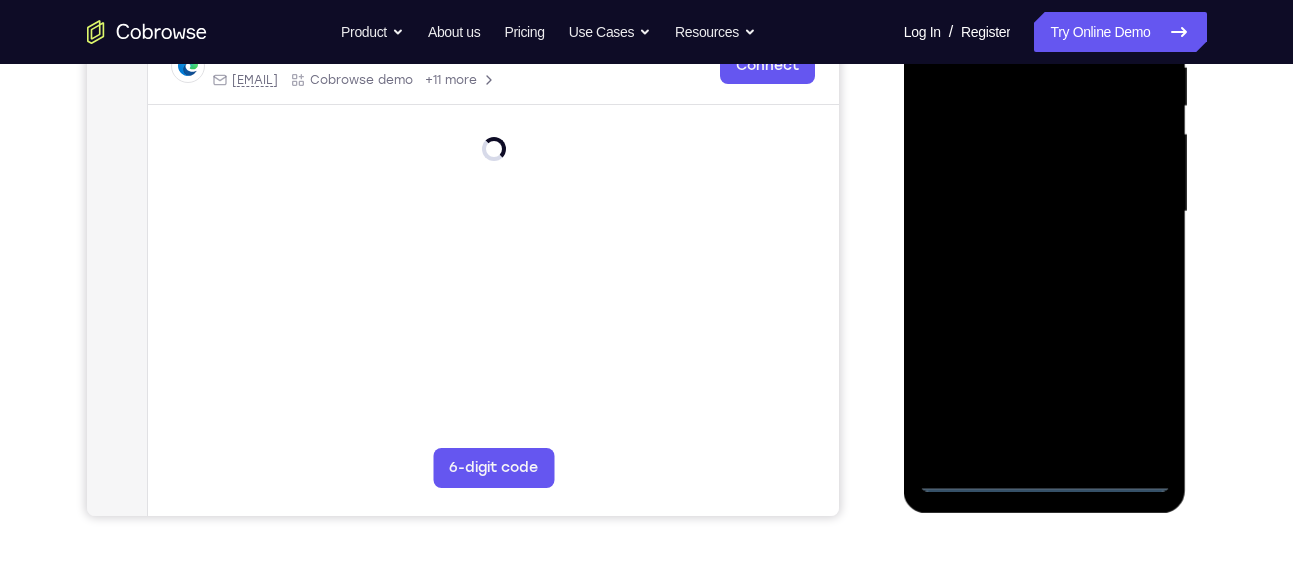 click at bounding box center (1045, 212) 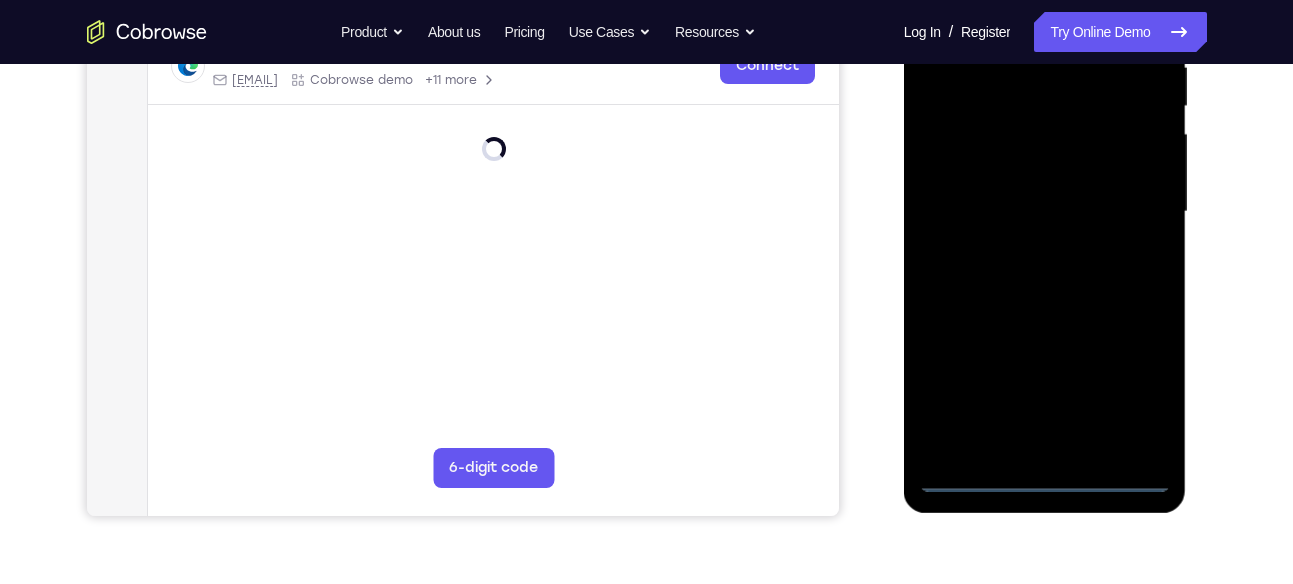 click at bounding box center (1045, 212) 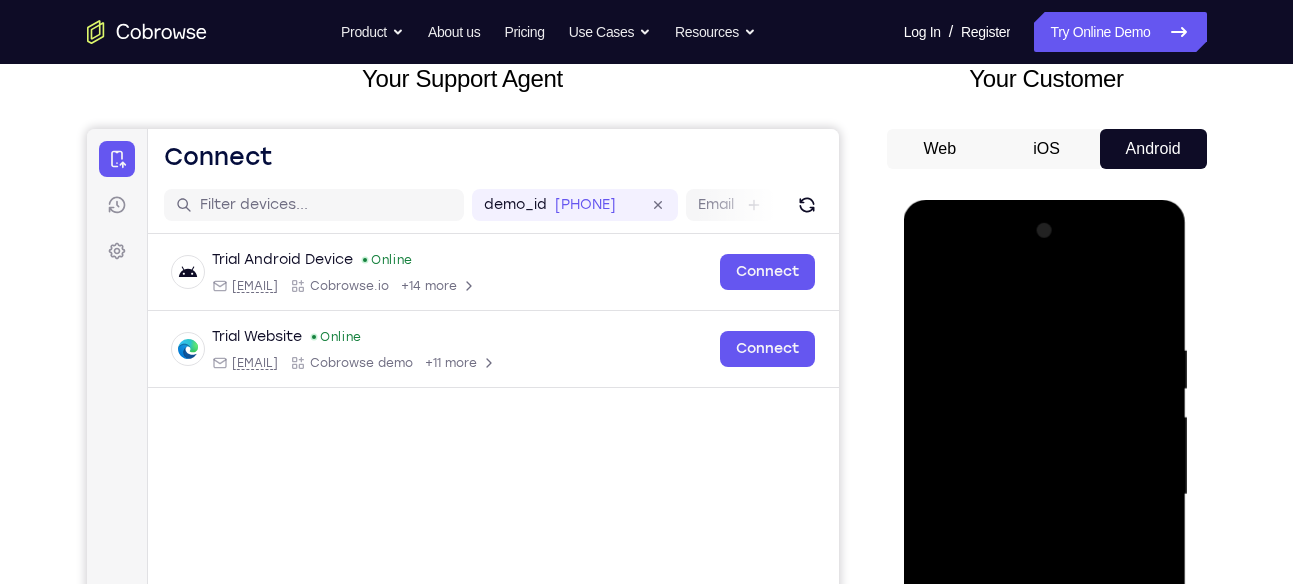 scroll, scrollTop: 130, scrollLeft: 0, axis: vertical 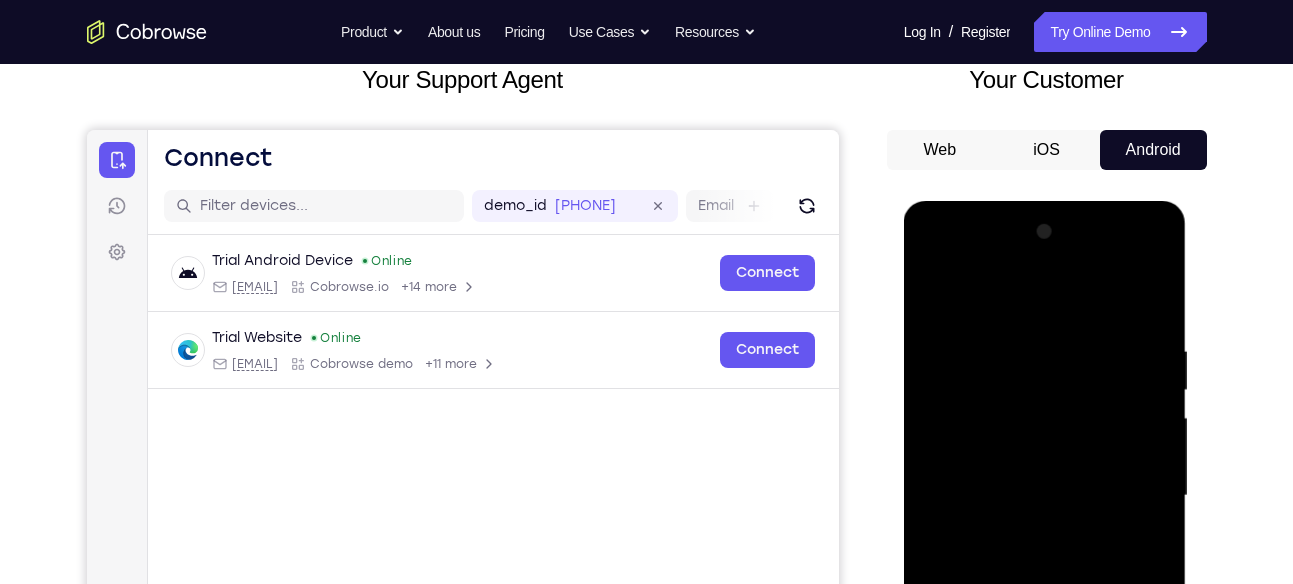 click at bounding box center [1045, 496] 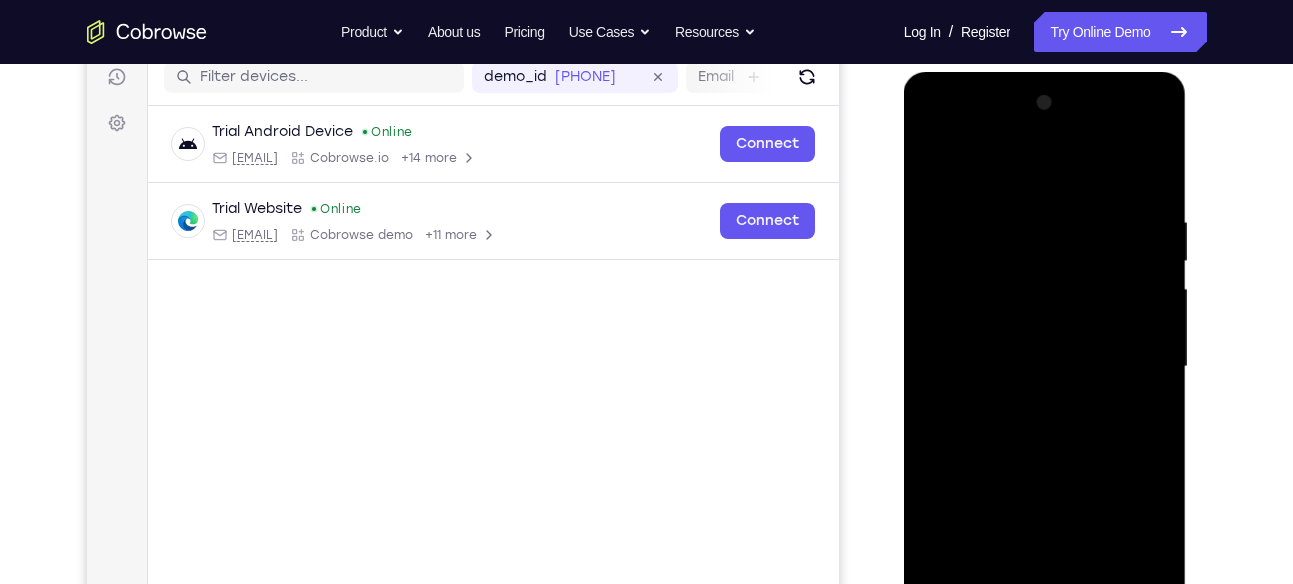scroll, scrollTop: 260, scrollLeft: 0, axis: vertical 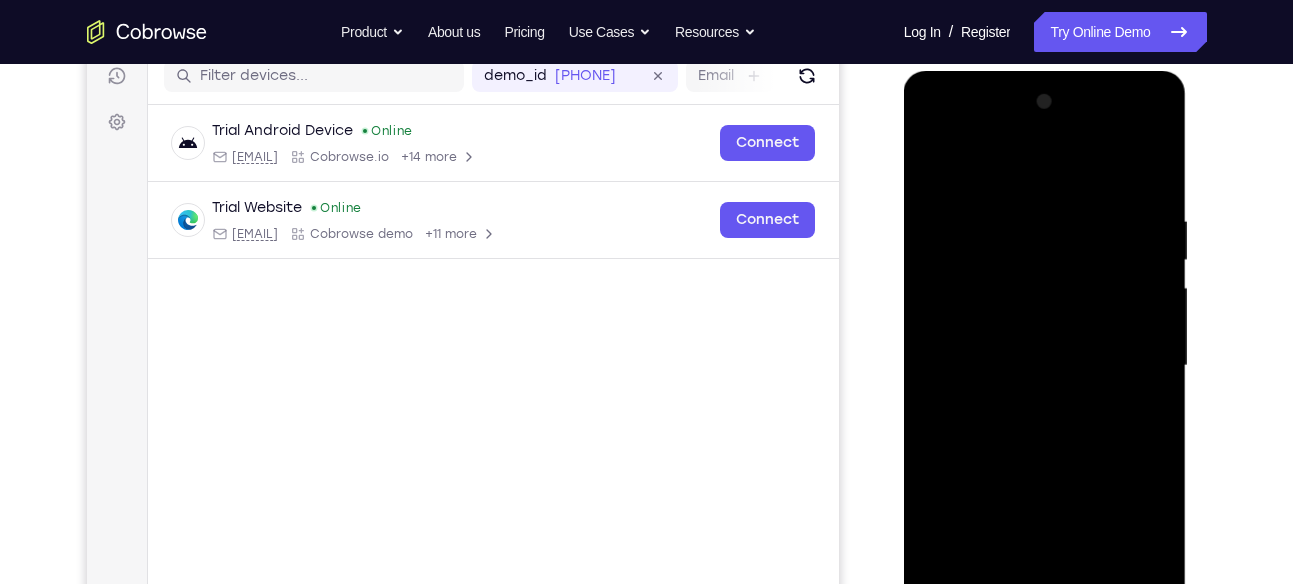 click at bounding box center [1045, 366] 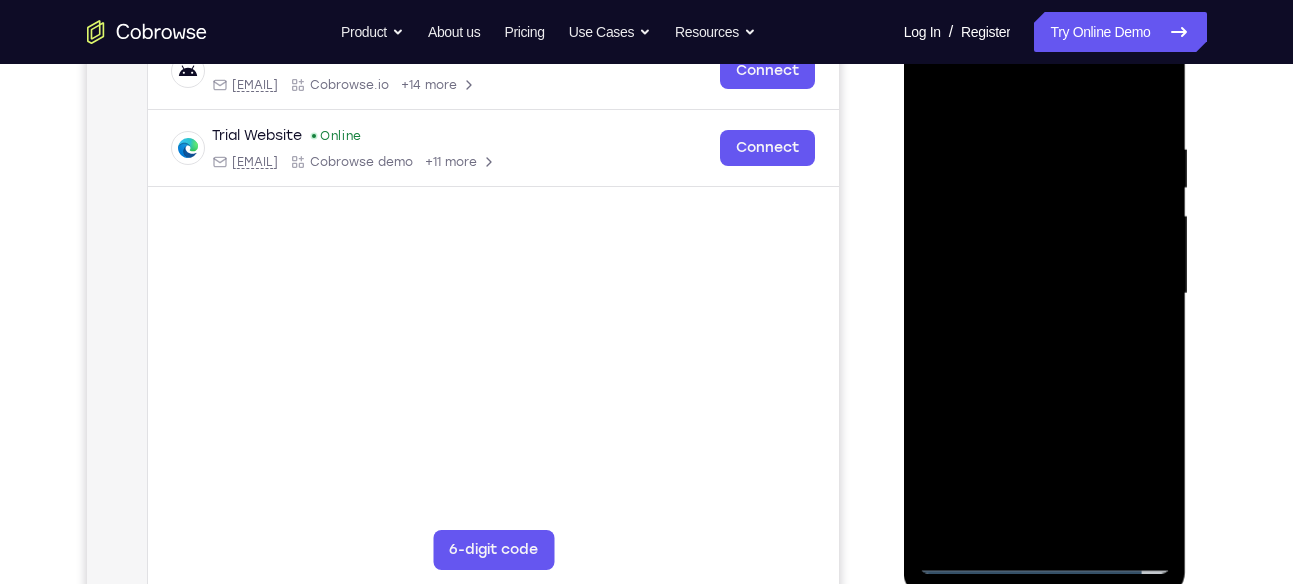 scroll, scrollTop: 335, scrollLeft: 0, axis: vertical 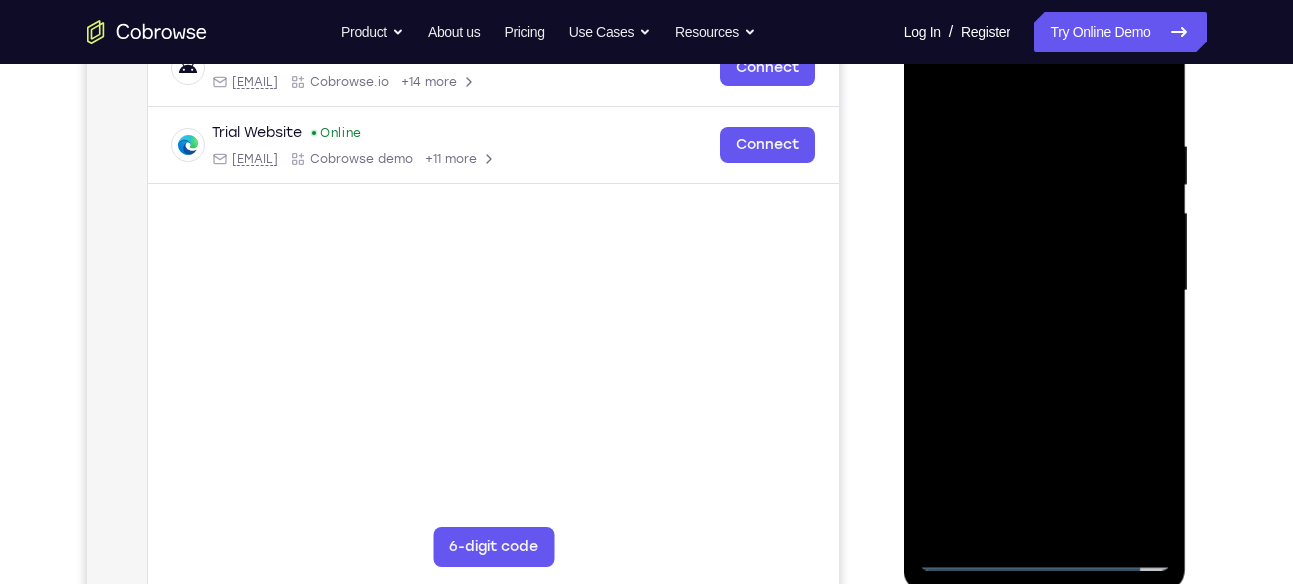 click at bounding box center (1045, 291) 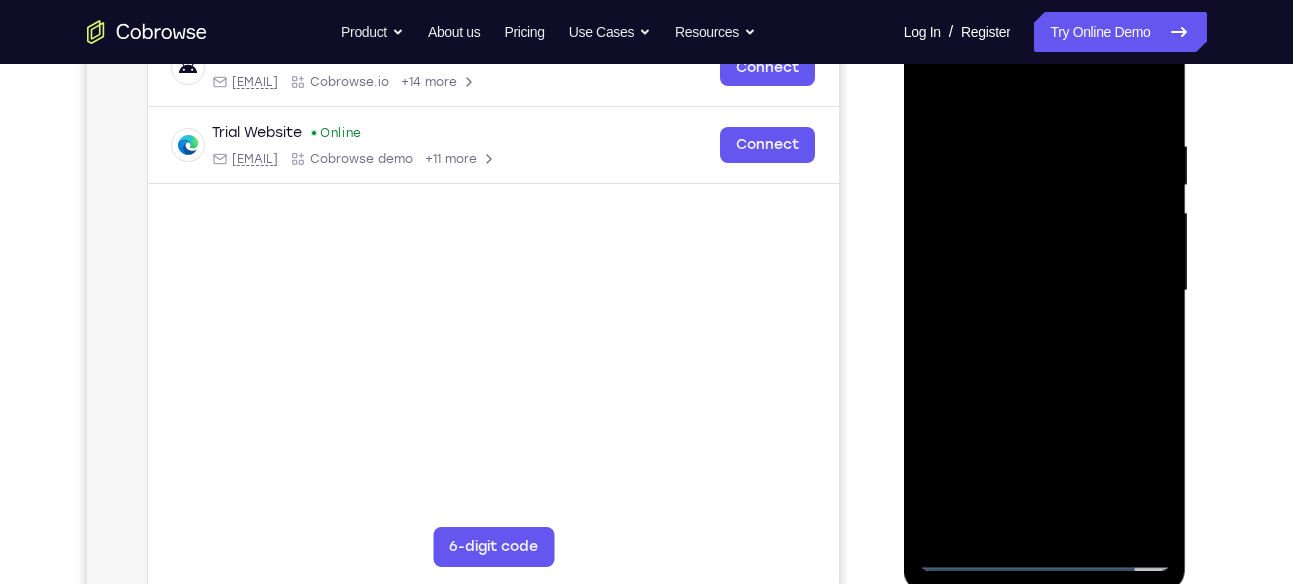 click at bounding box center (1045, 291) 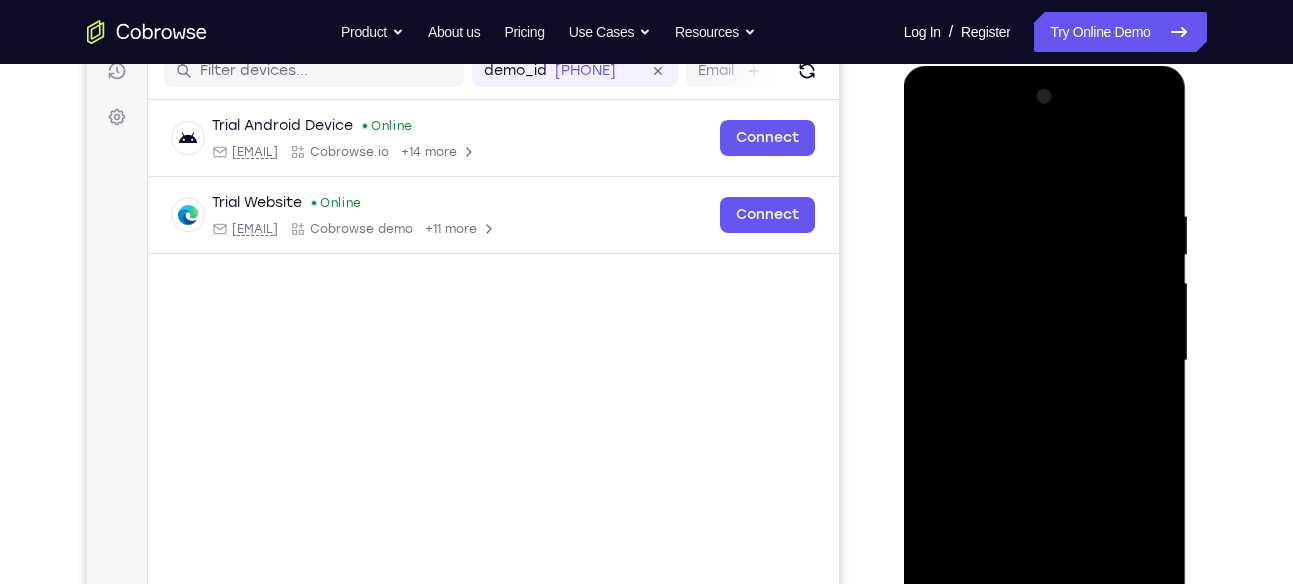 scroll, scrollTop: 264, scrollLeft: 0, axis: vertical 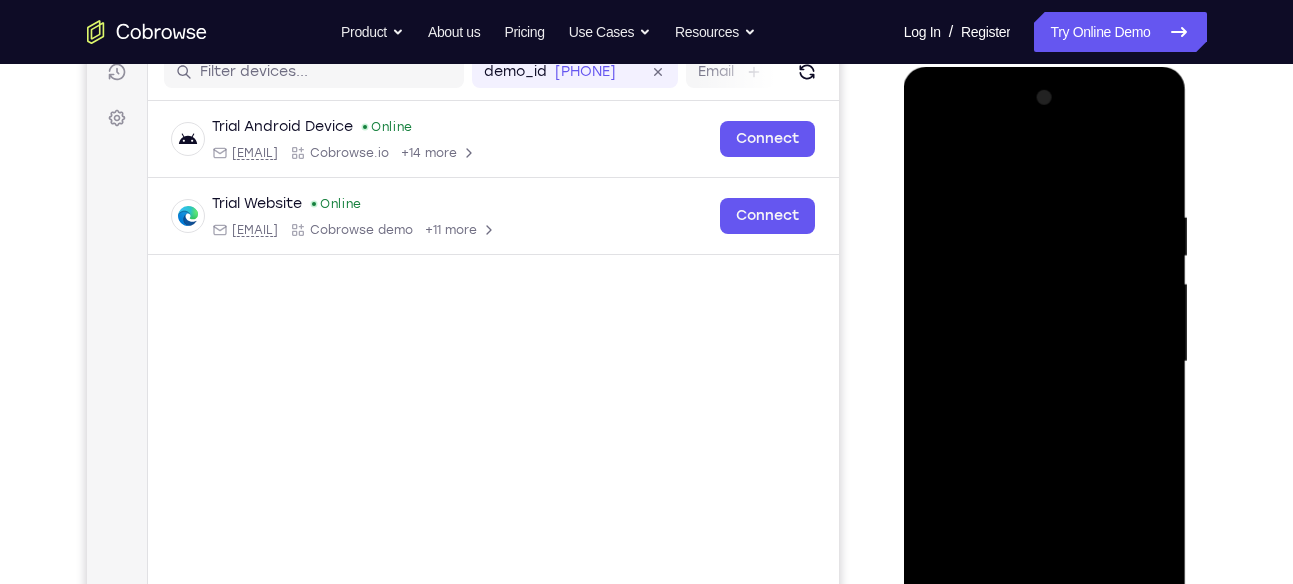 click at bounding box center (1045, 362) 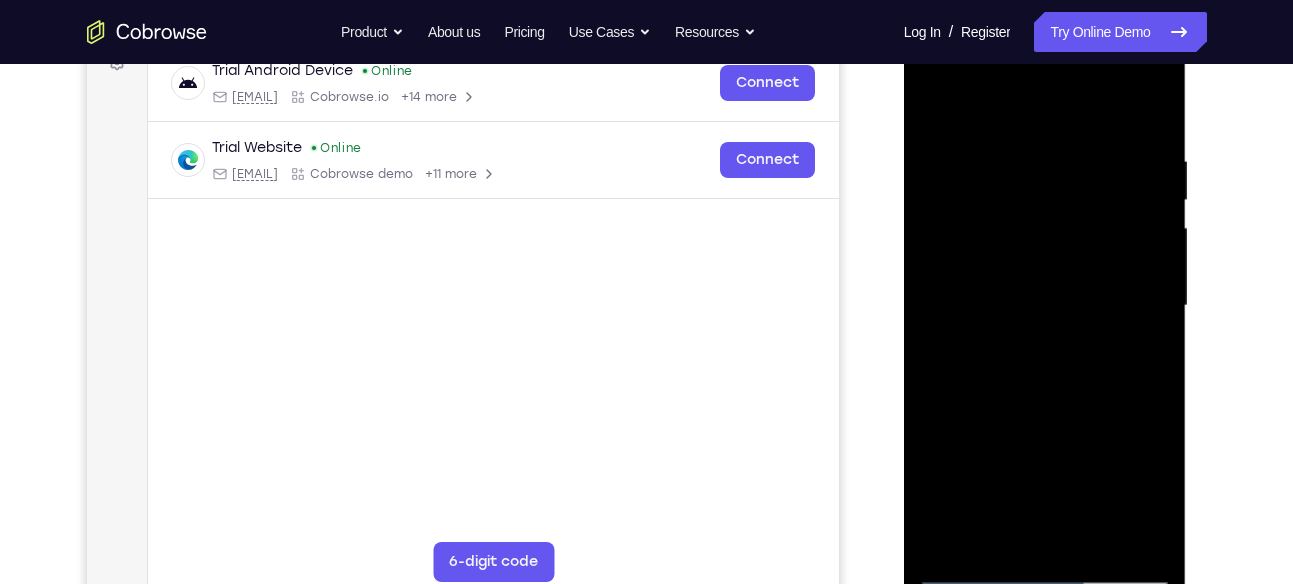 scroll, scrollTop: 321, scrollLeft: 0, axis: vertical 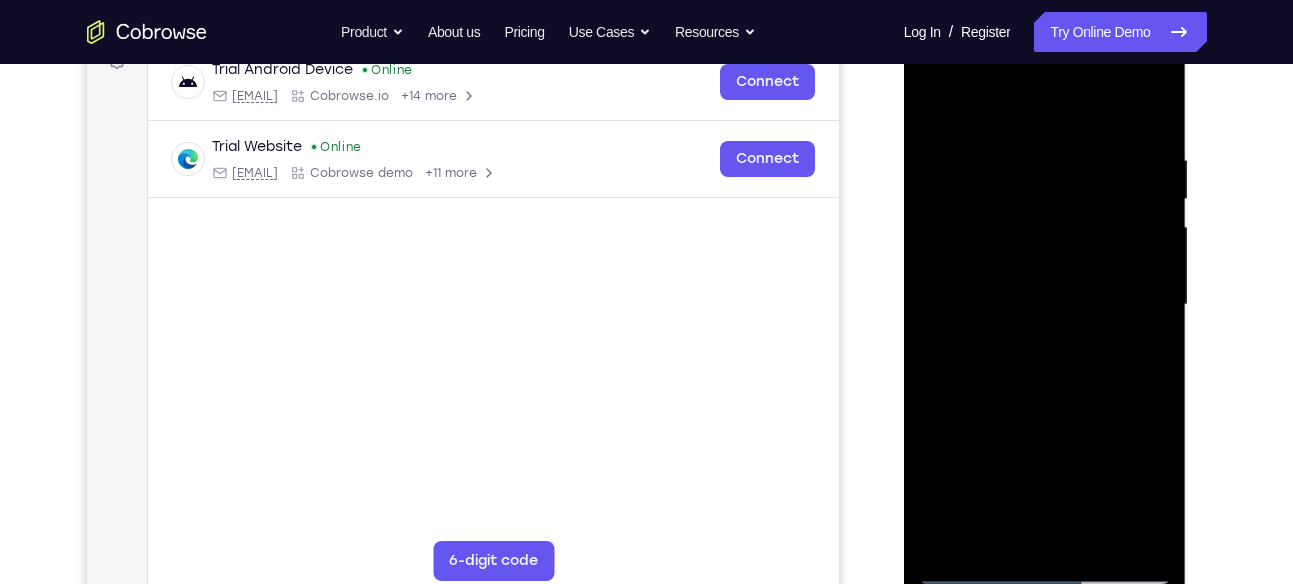 click at bounding box center (1045, 305) 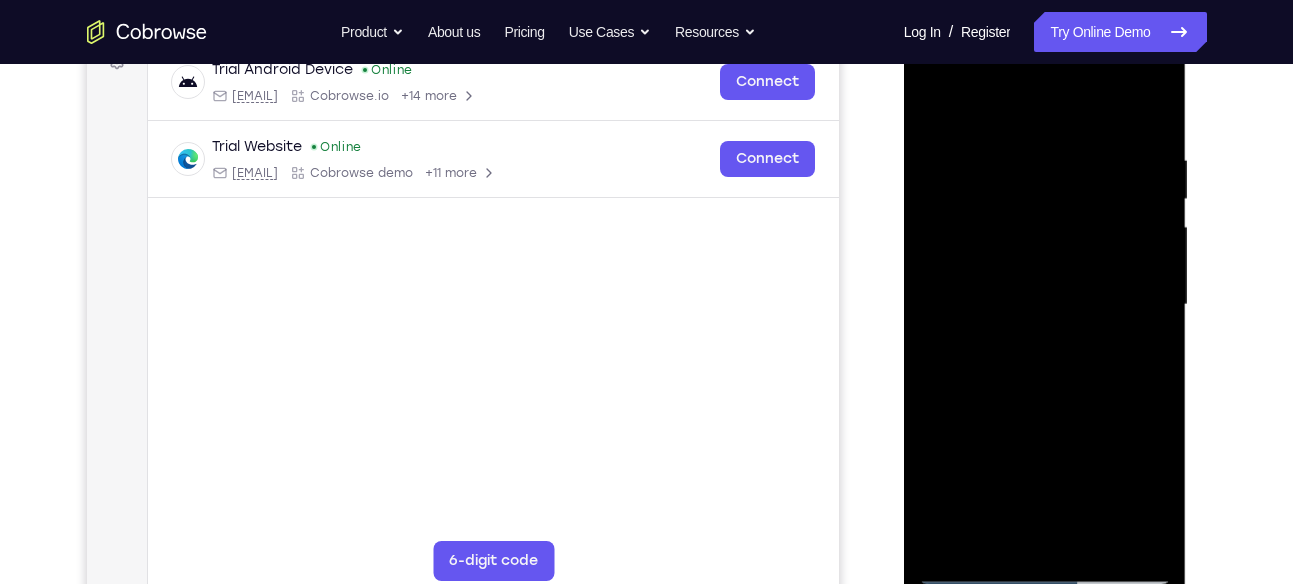 click at bounding box center [1045, 305] 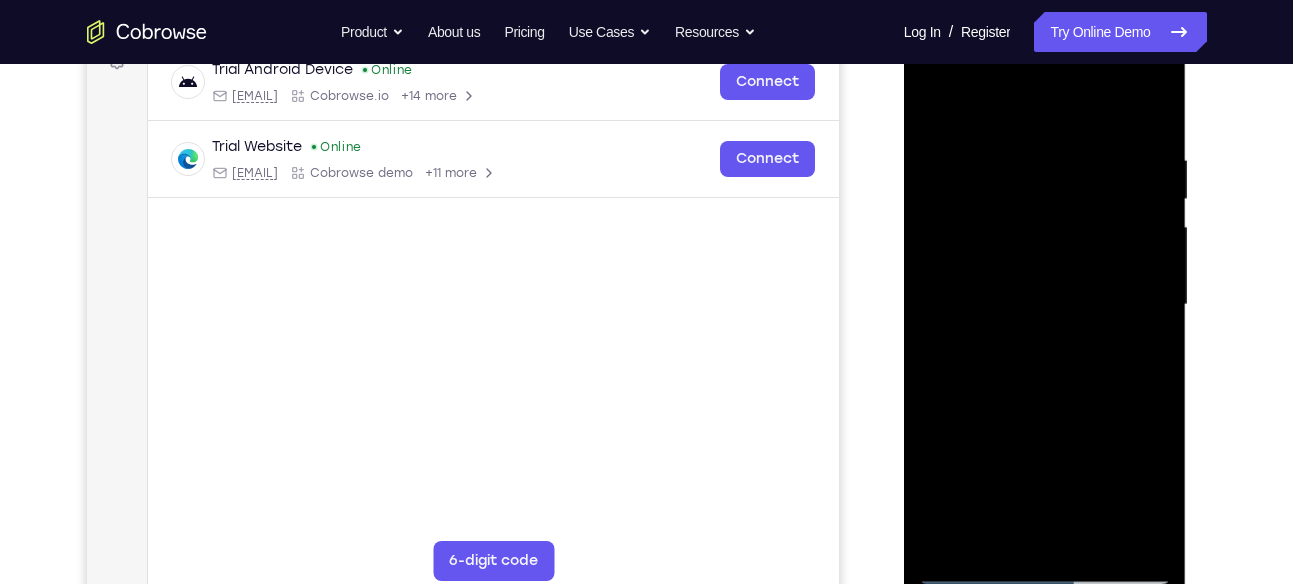 click at bounding box center (1045, 305) 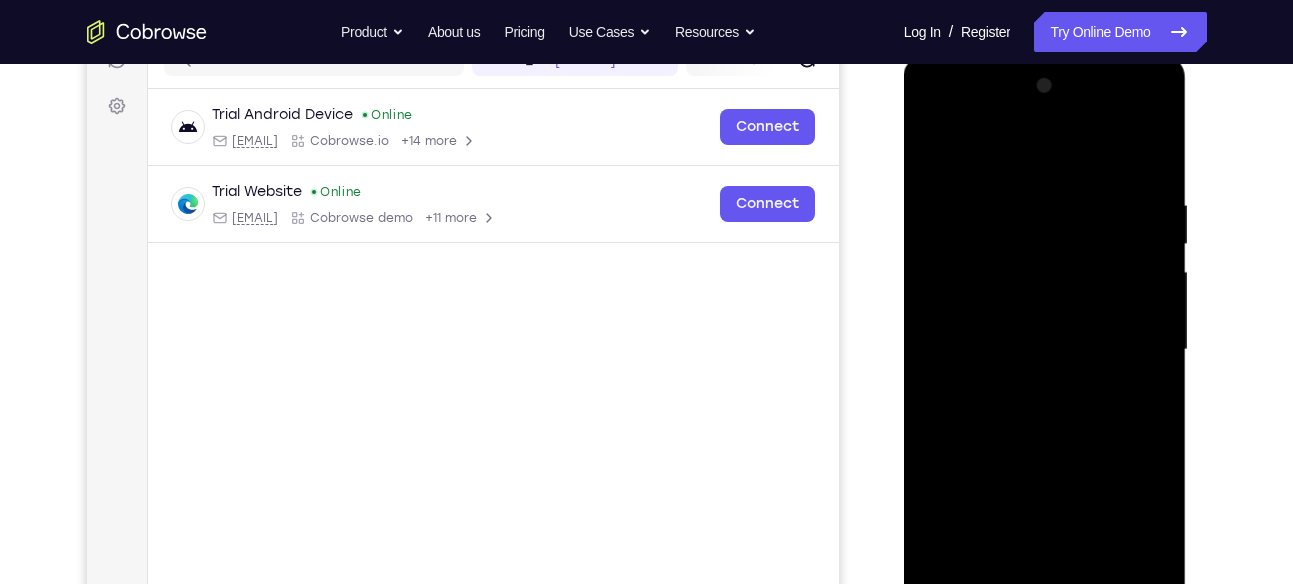 scroll, scrollTop: 326, scrollLeft: 0, axis: vertical 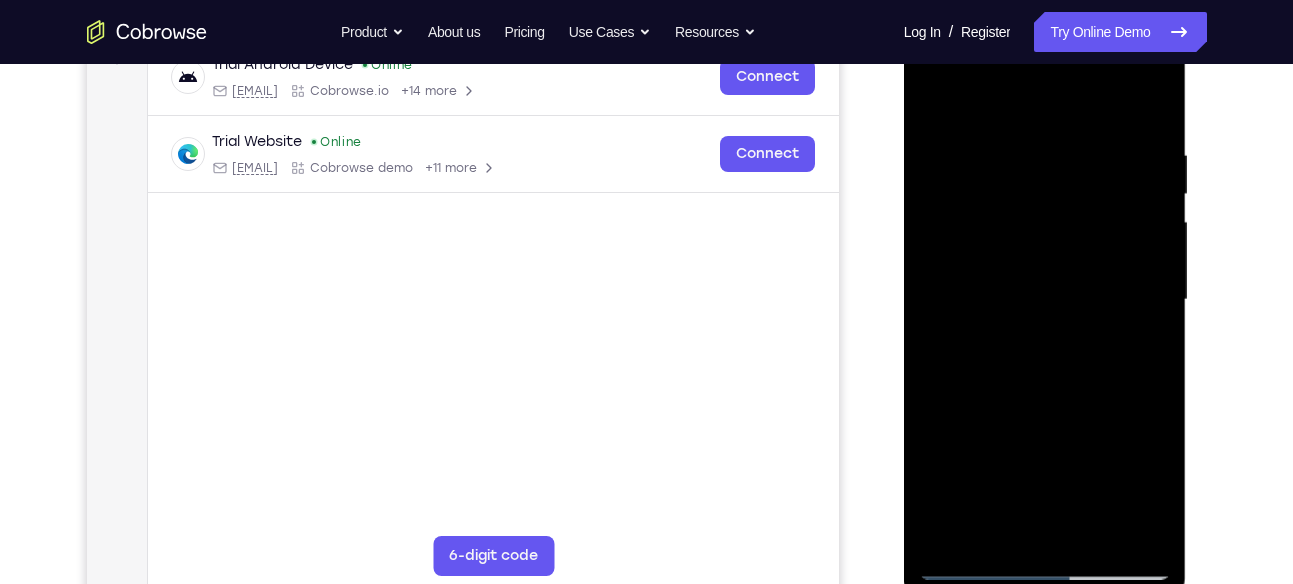 click at bounding box center (1045, 300) 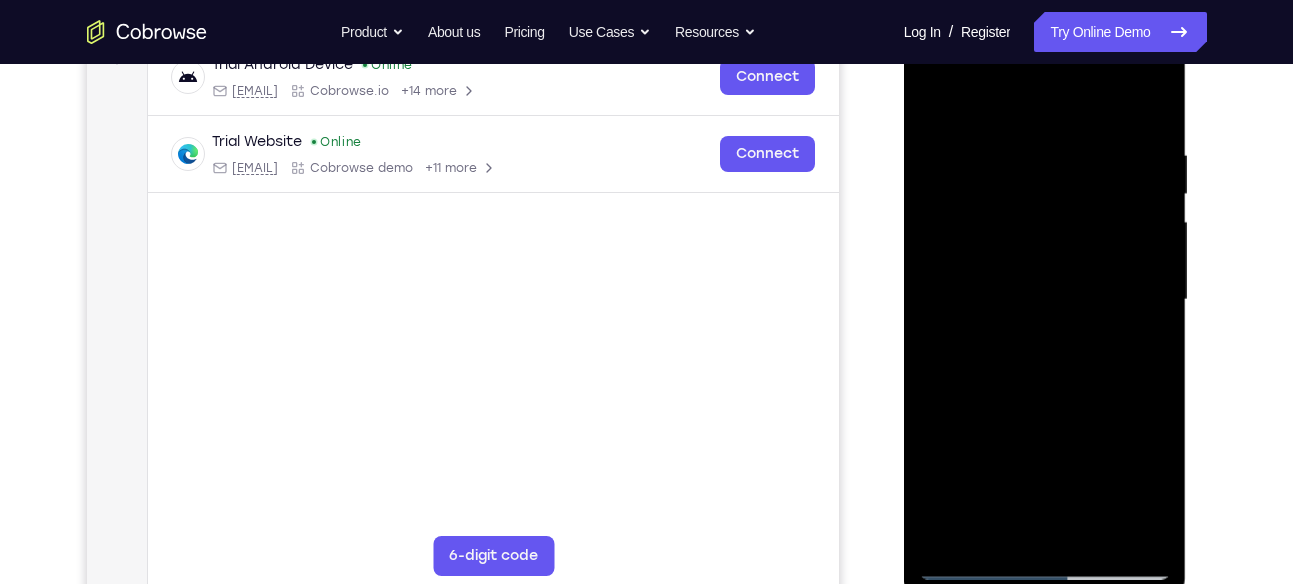 click at bounding box center (1045, 300) 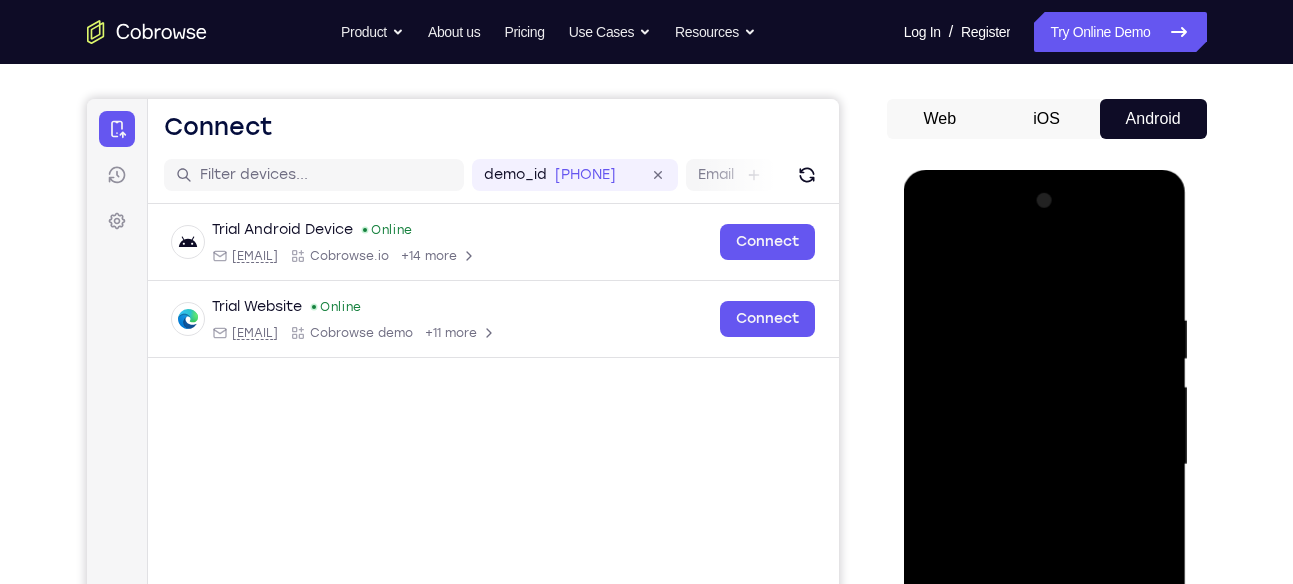 scroll, scrollTop: 160, scrollLeft: 0, axis: vertical 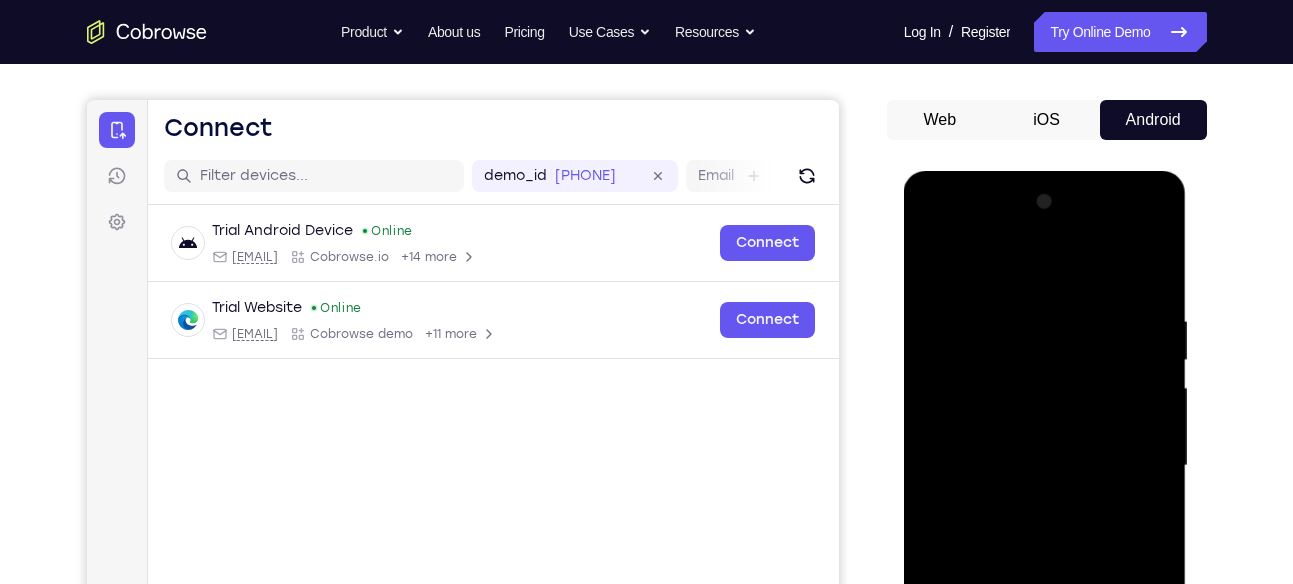 click at bounding box center [1045, 466] 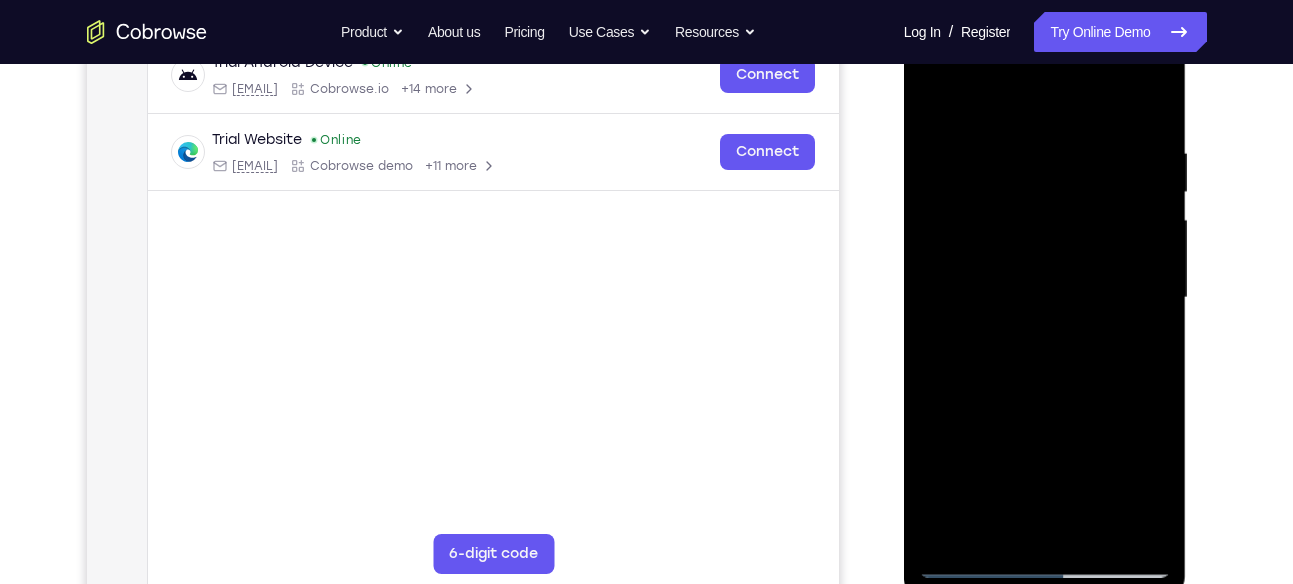scroll, scrollTop: 334, scrollLeft: 0, axis: vertical 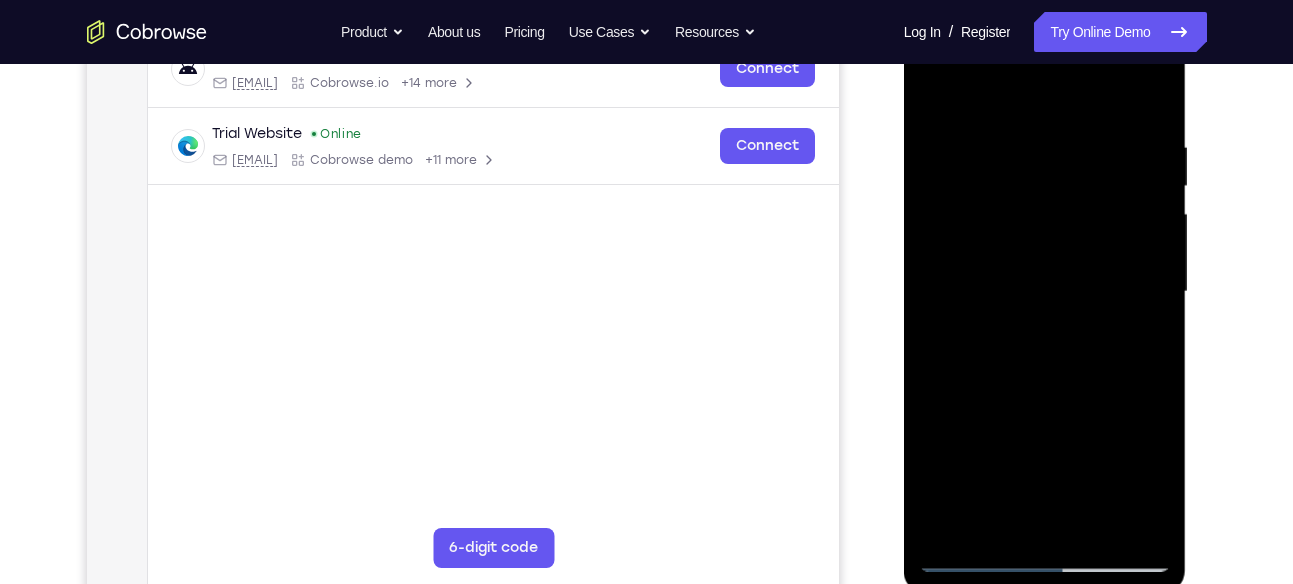 click at bounding box center (1045, 292) 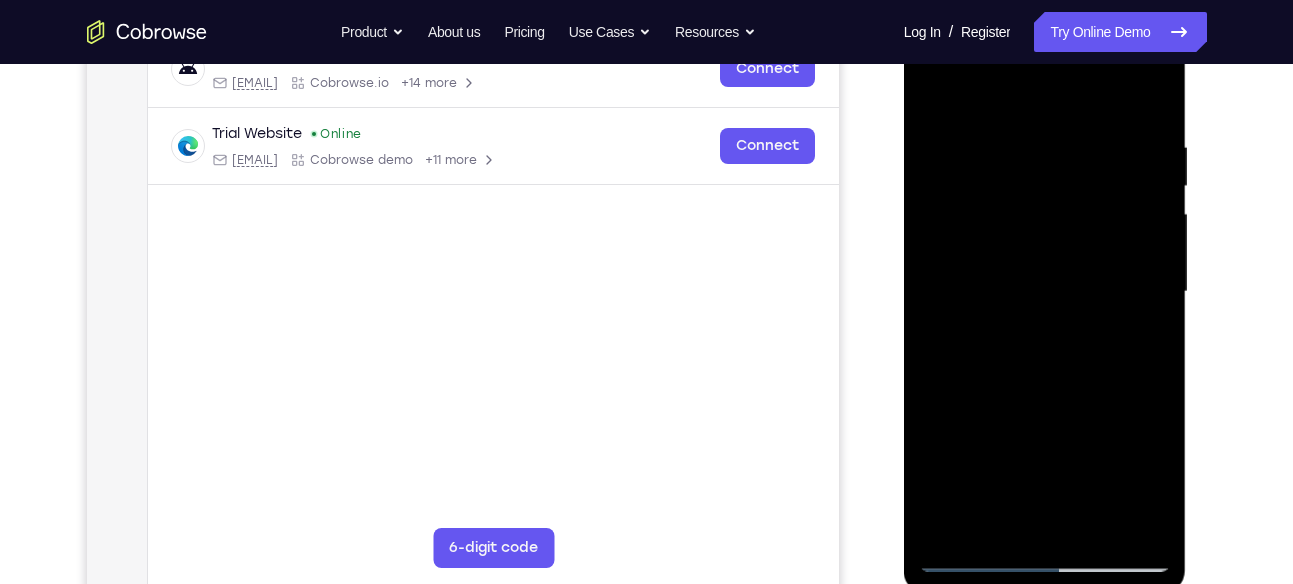 click at bounding box center (1045, 292) 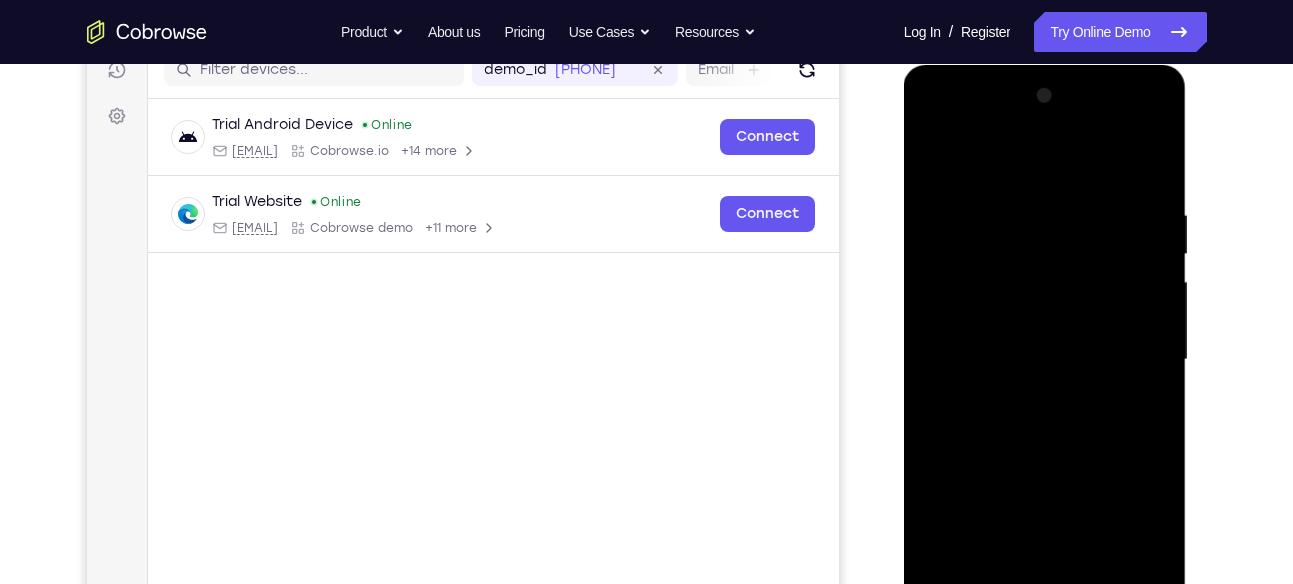 scroll, scrollTop: 262, scrollLeft: 0, axis: vertical 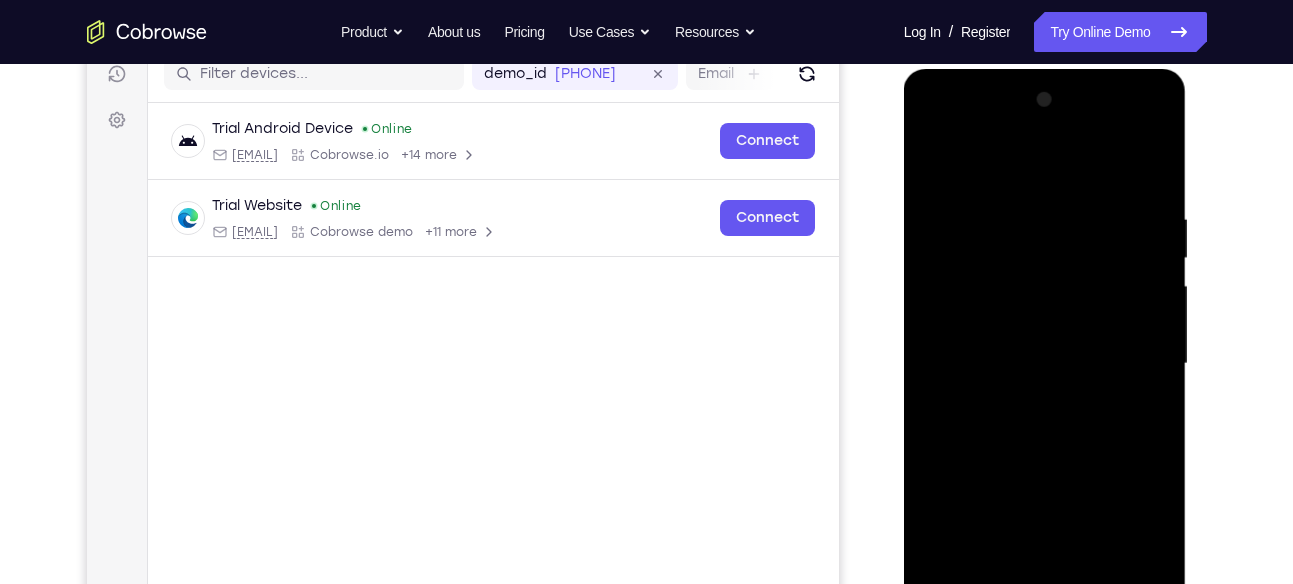 click at bounding box center (1045, 364) 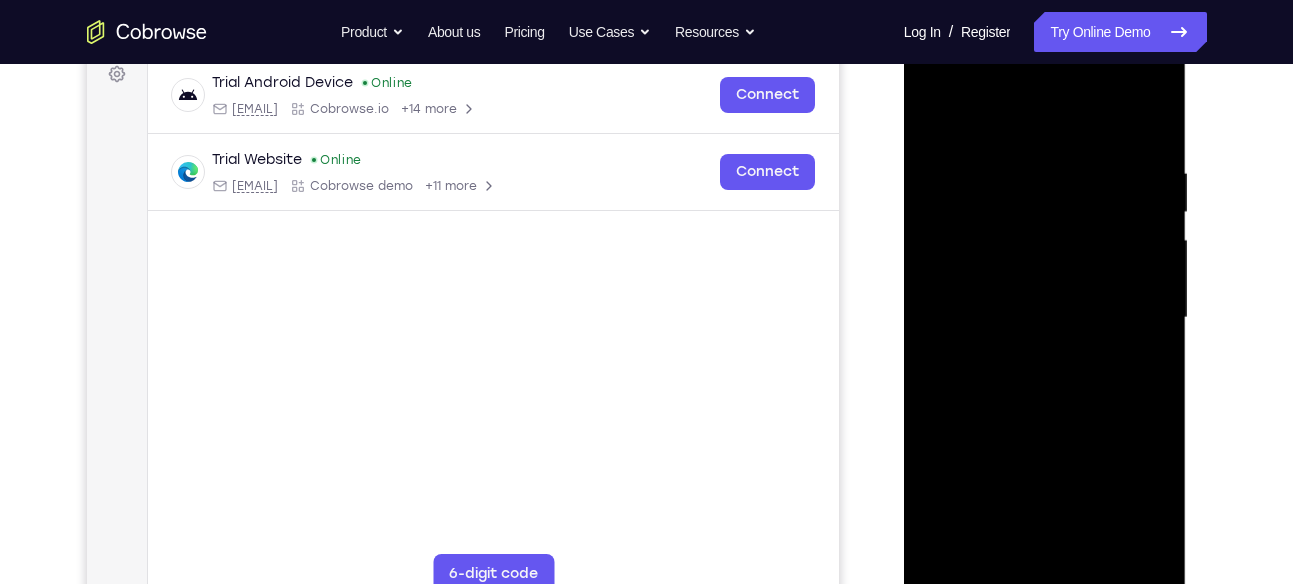 scroll, scrollTop: 301, scrollLeft: 0, axis: vertical 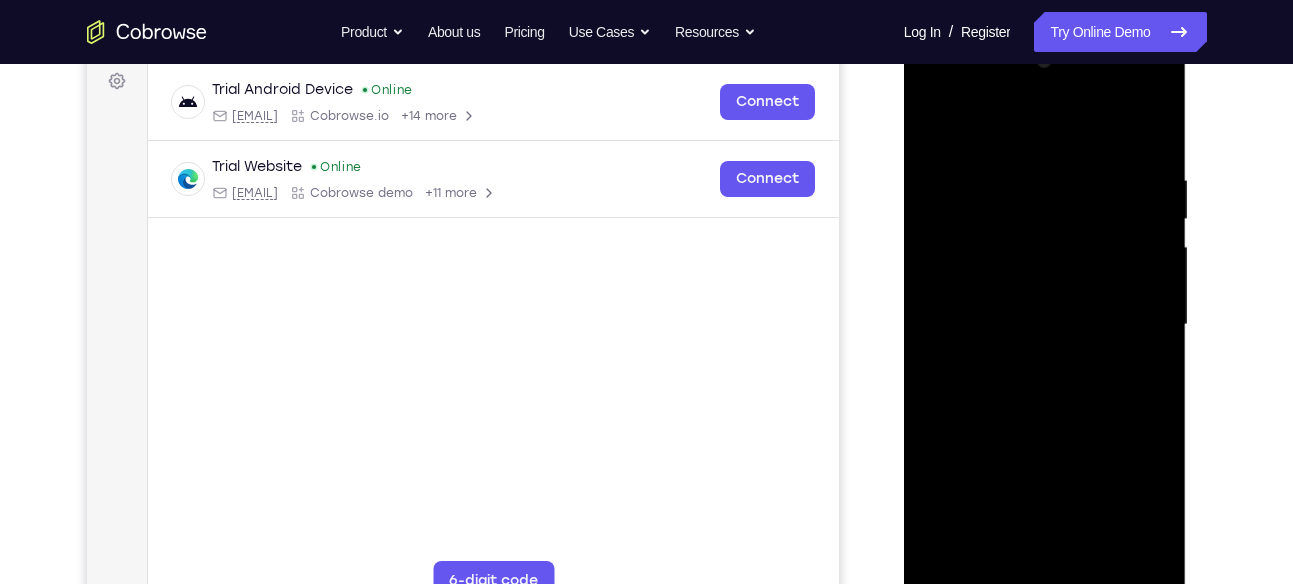 click at bounding box center (1045, 325) 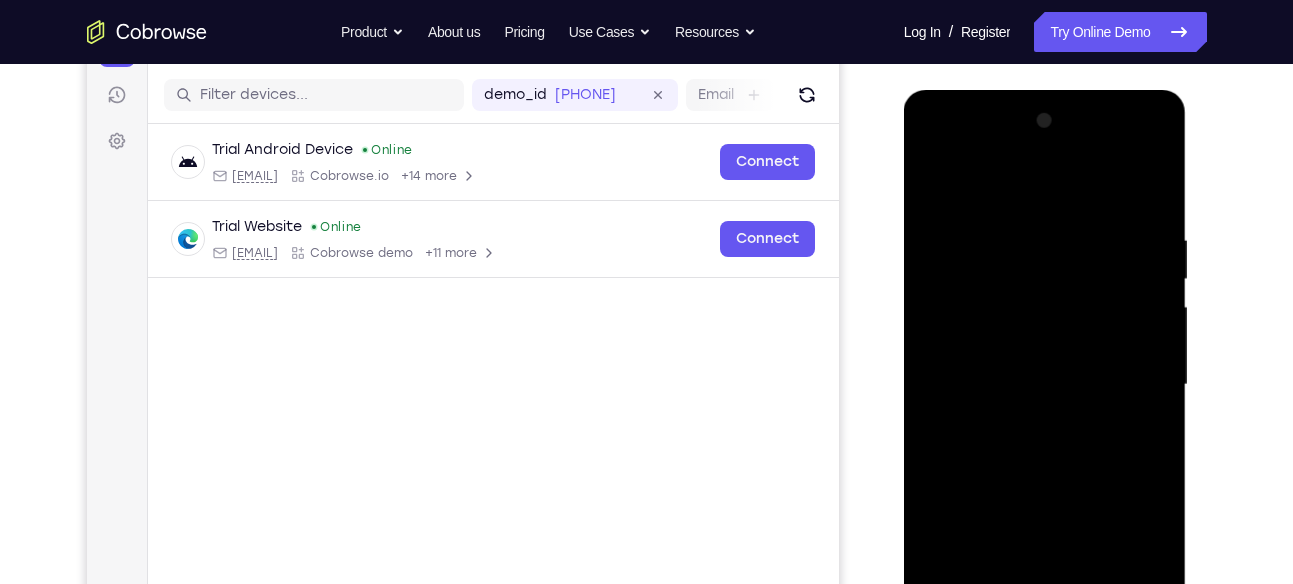 scroll, scrollTop: 240, scrollLeft: 0, axis: vertical 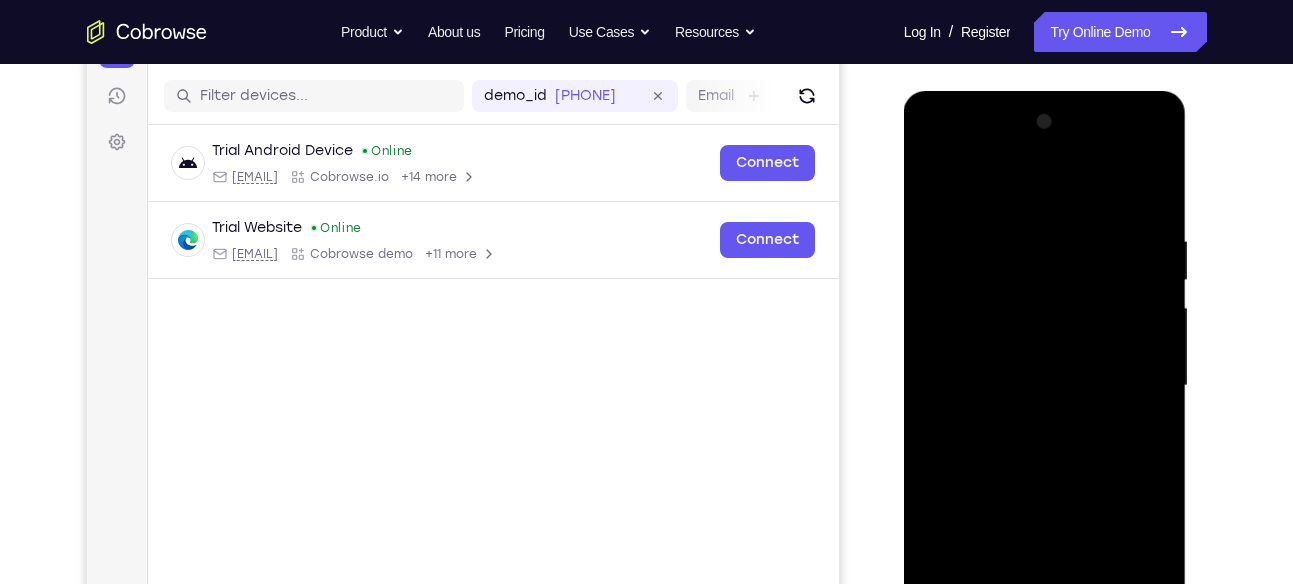 click at bounding box center (1045, 386) 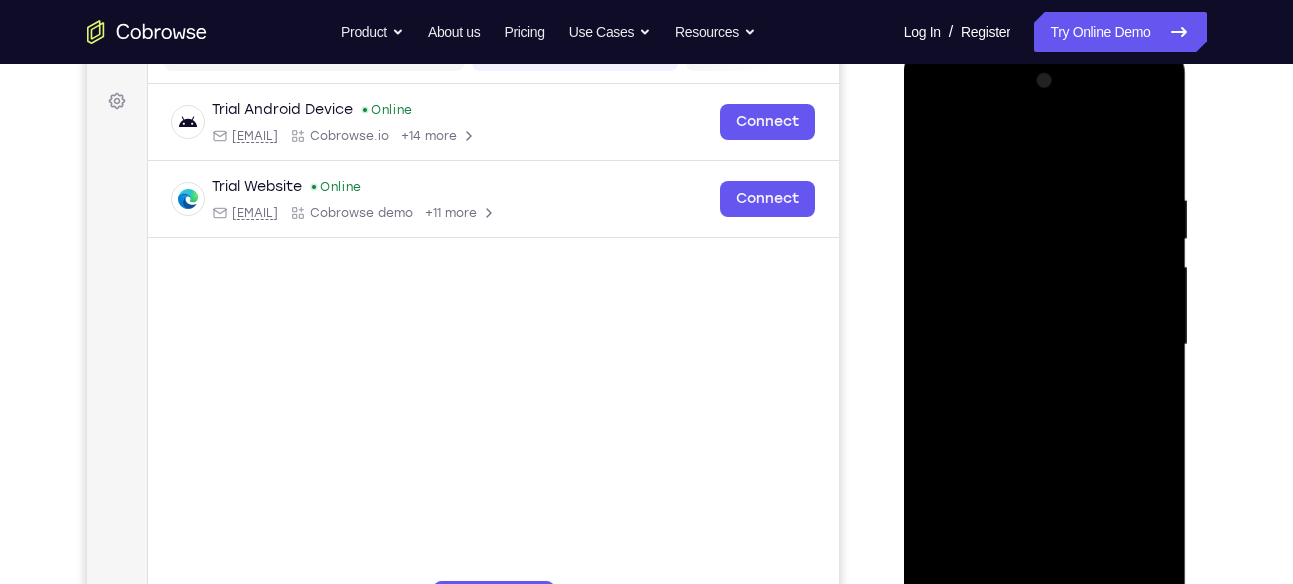 scroll, scrollTop: 285, scrollLeft: 0, axis: vertical 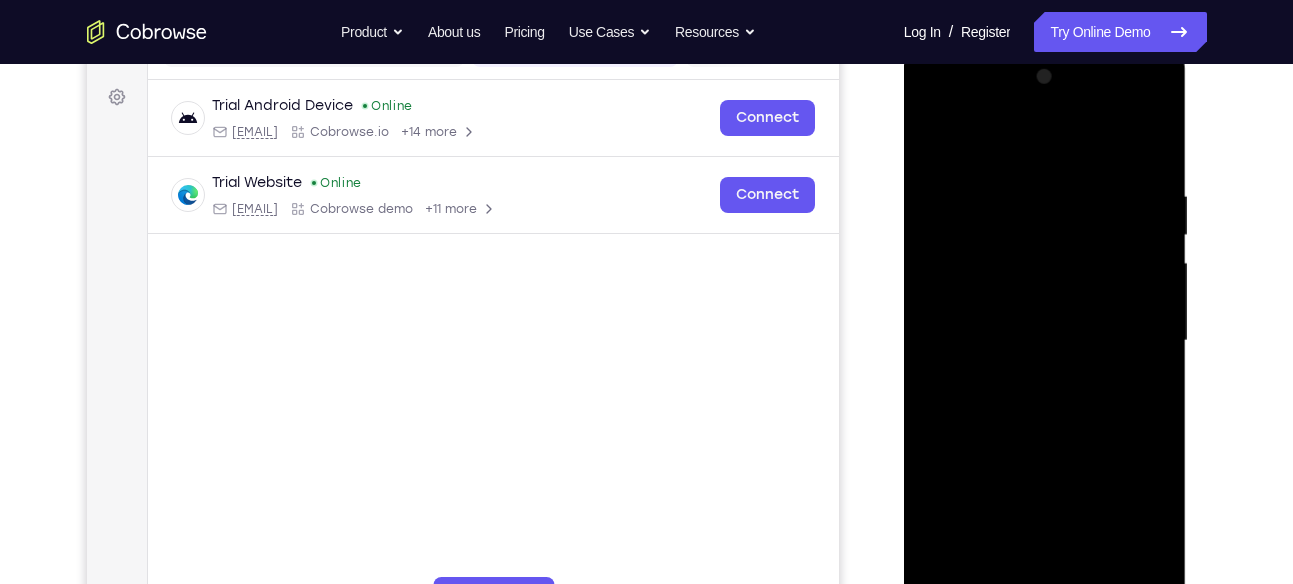 click at bounding box center (1045, 341) 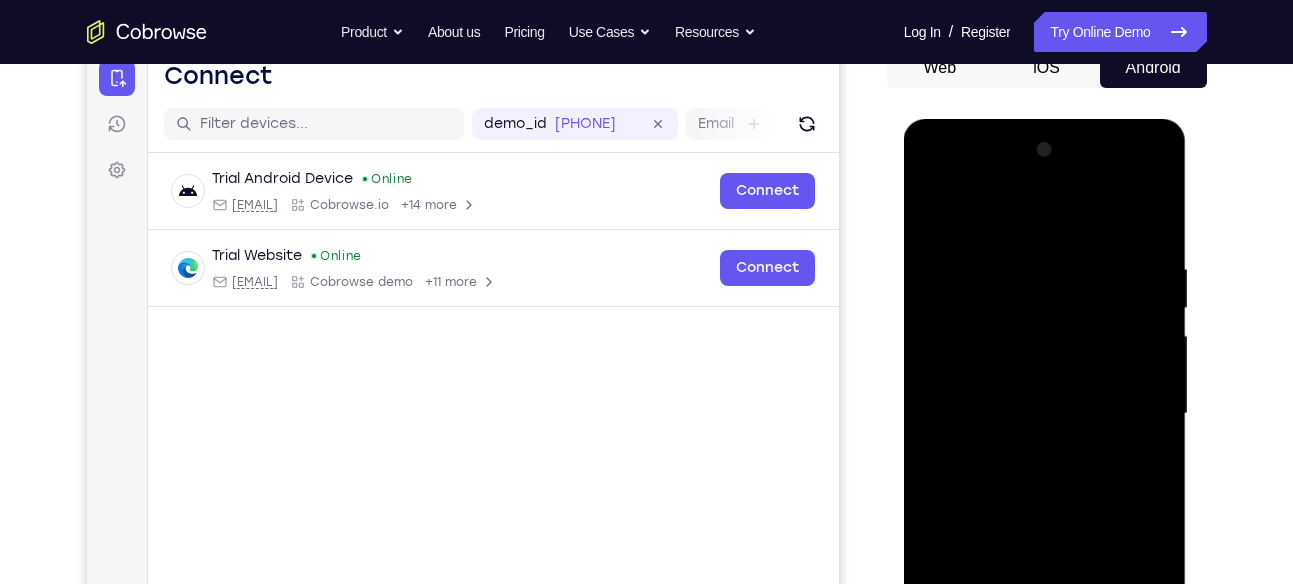 scroll, scrollTop: 200, scrollLeft: 0, axis: vertical 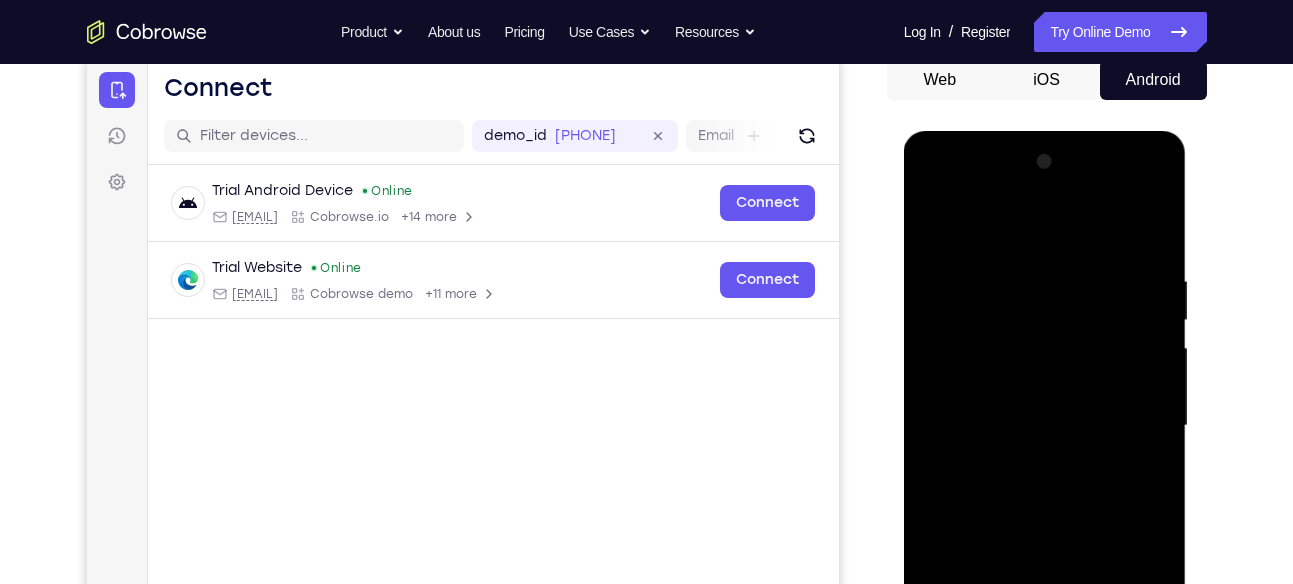 click at bounding box center (1045, 426) 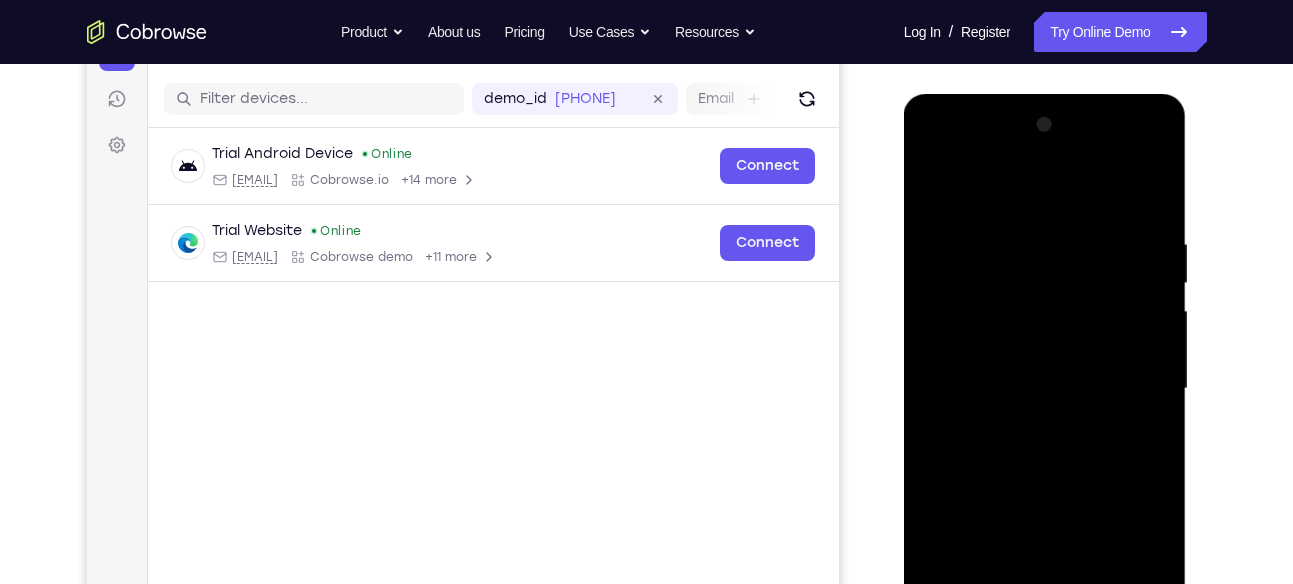 scroll, scrollTop: 202, scrollLeft: 0, axis: vertical 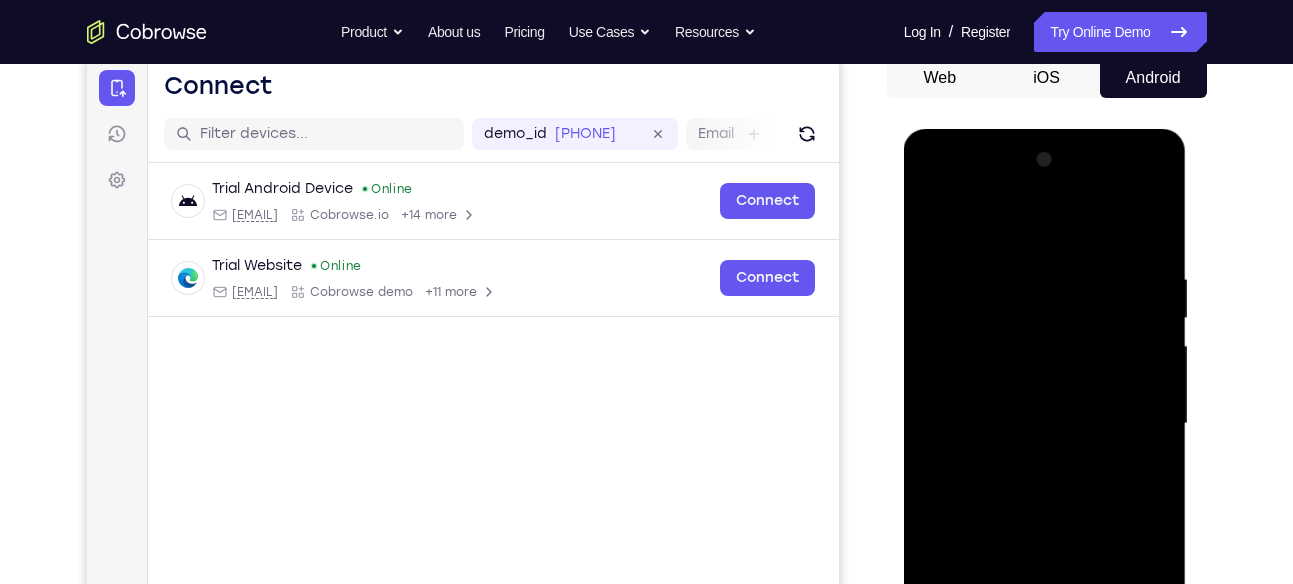 click at bounding box center [1045, 424] 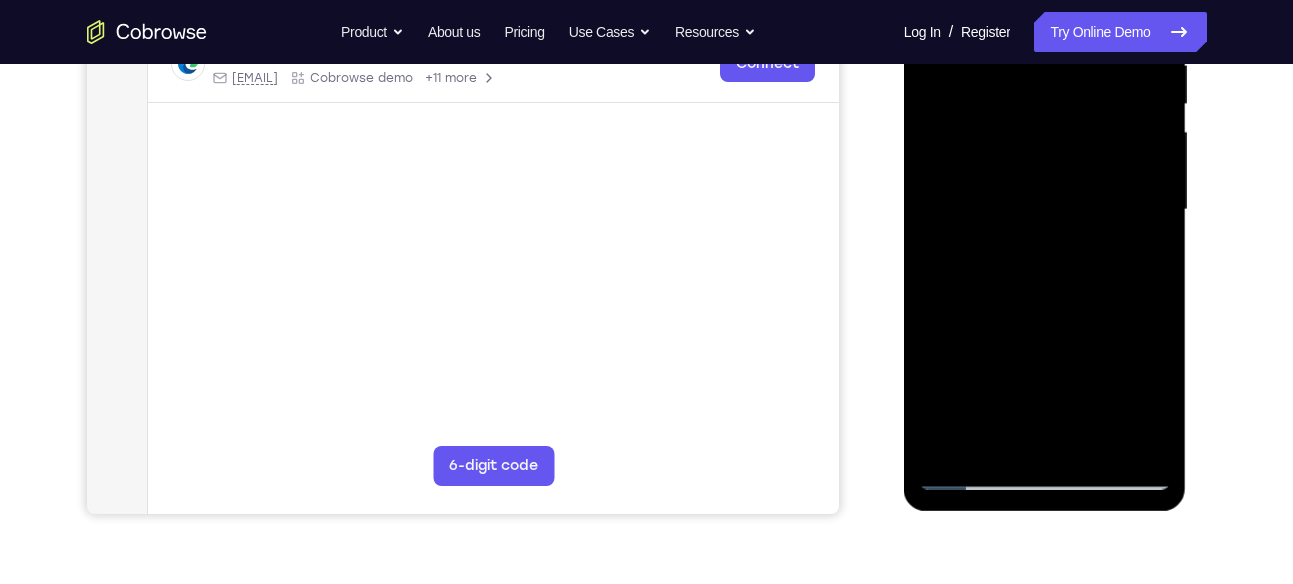 scroll, scrollTop: 412, scrollLeft: 0, axis: vertical 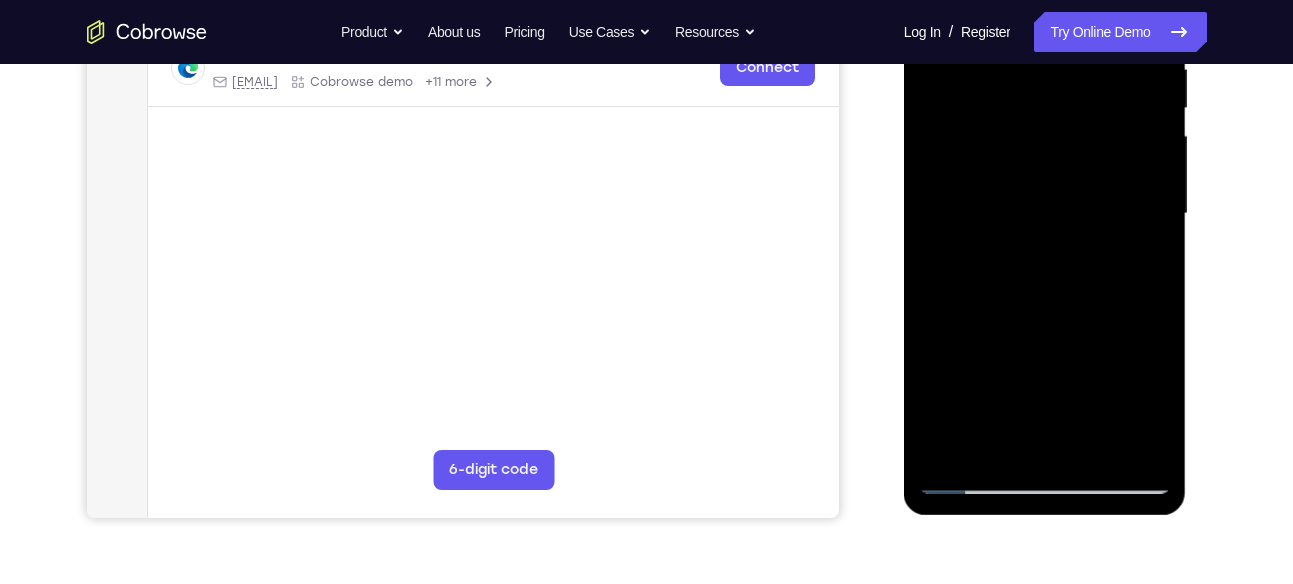 click at bounding box center [1045, 214] 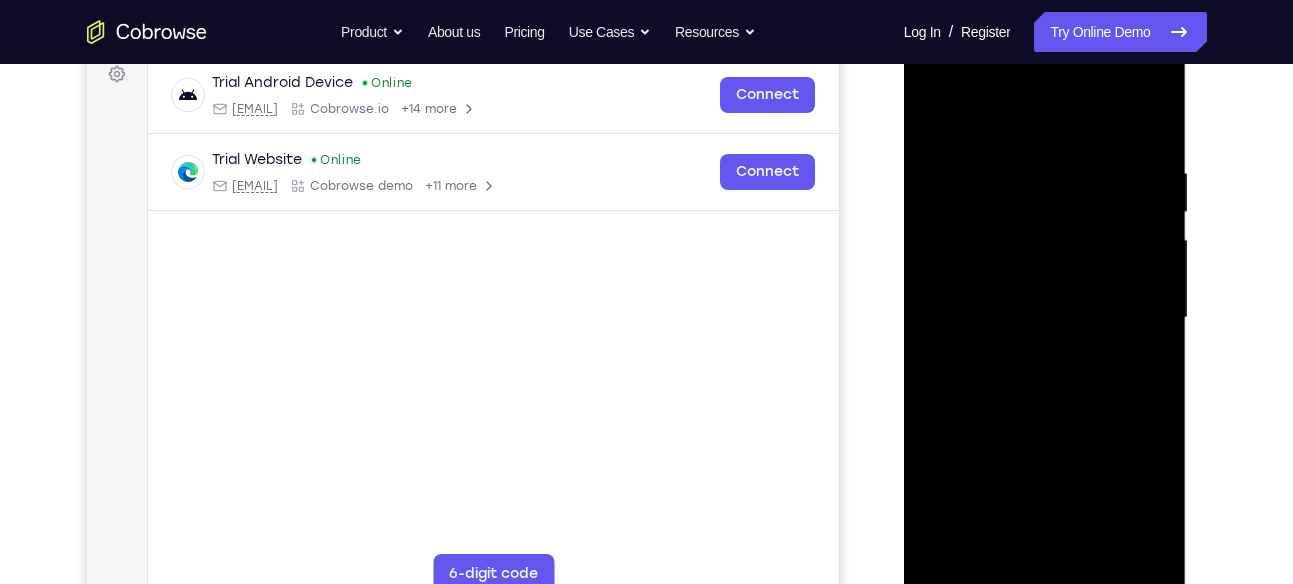 scroll, scrollTop: 305, scrollLeft: 0, axis: vertical 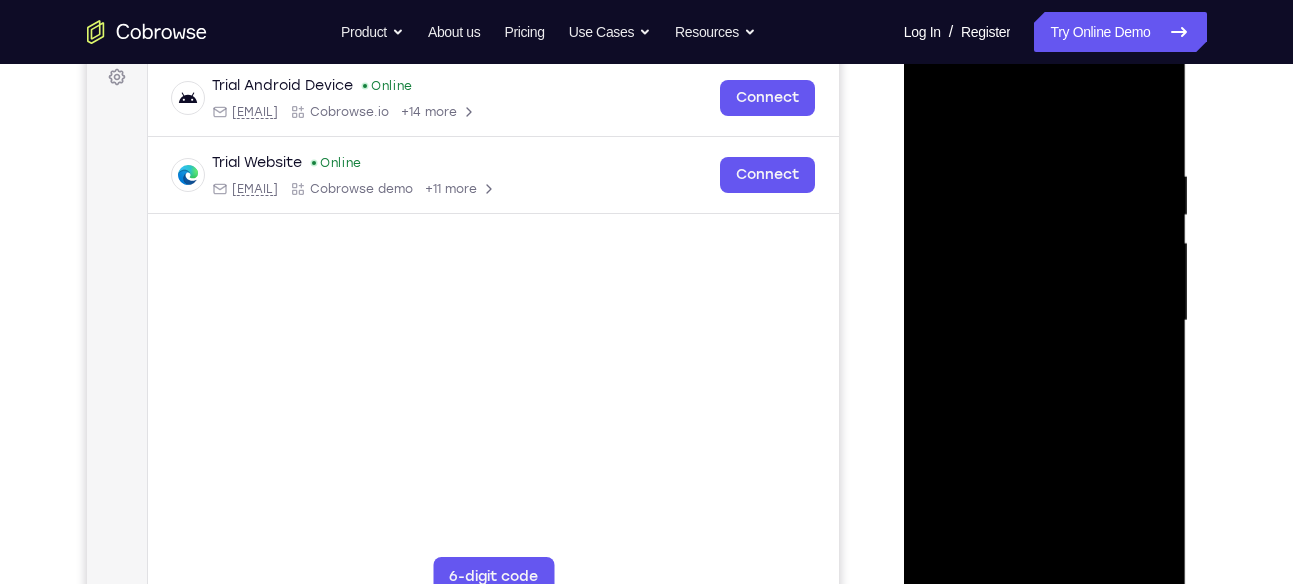 click at bounding box center (1045, 321) 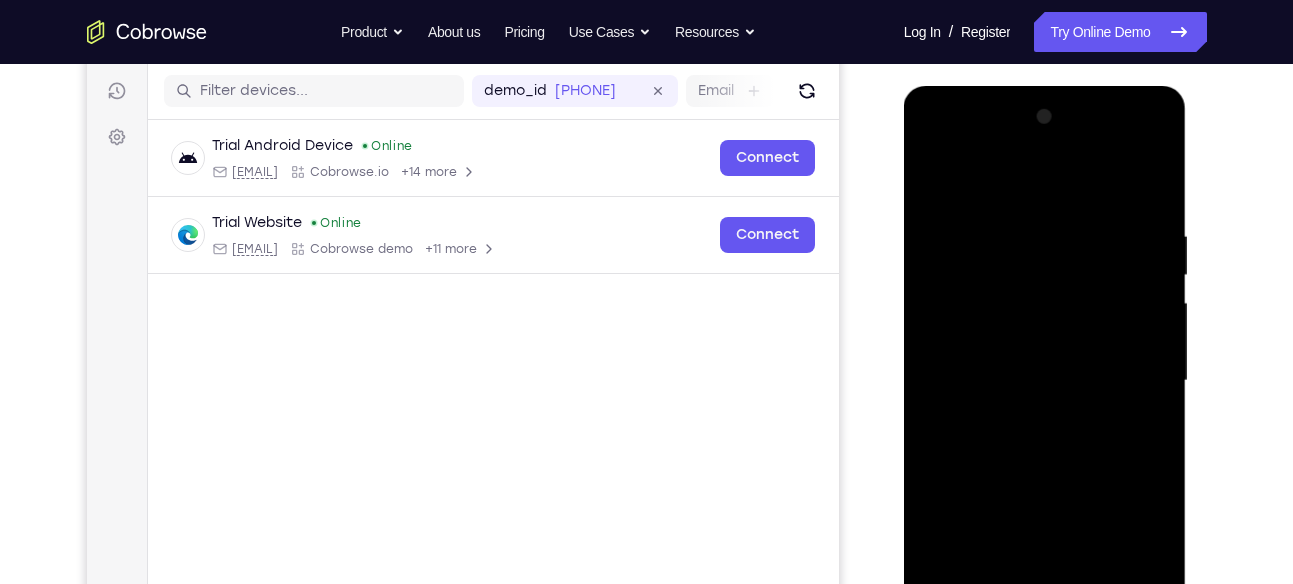 scroll, scrollTop: 244, scrollLeft: 0, axis: vertical 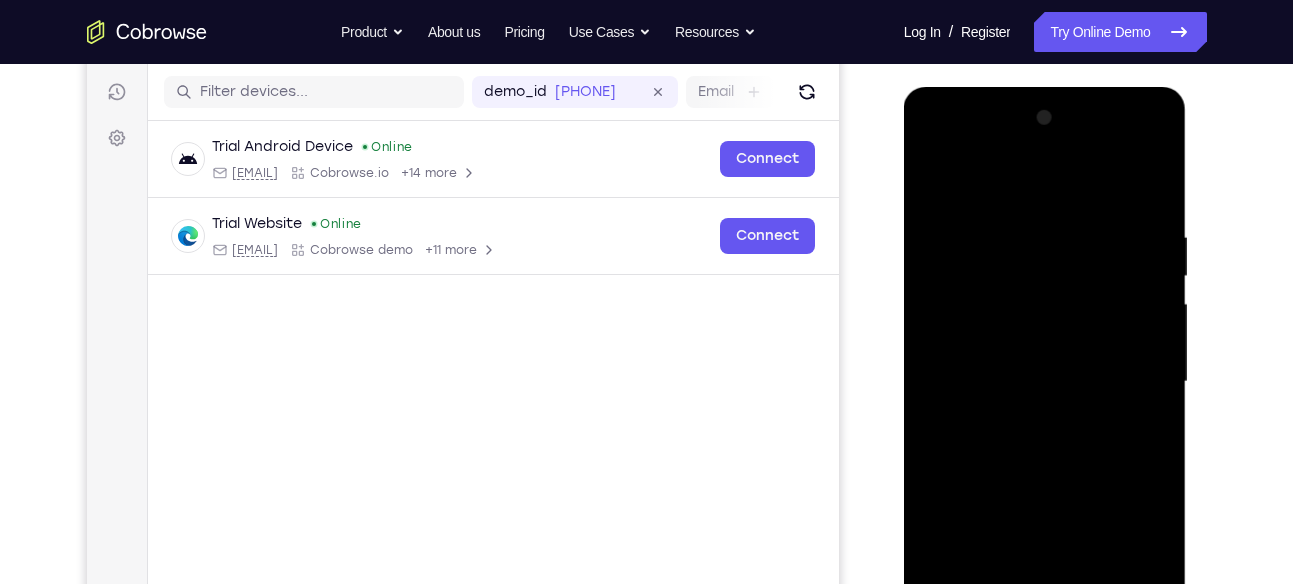 click at bounding box center [1045, 382] 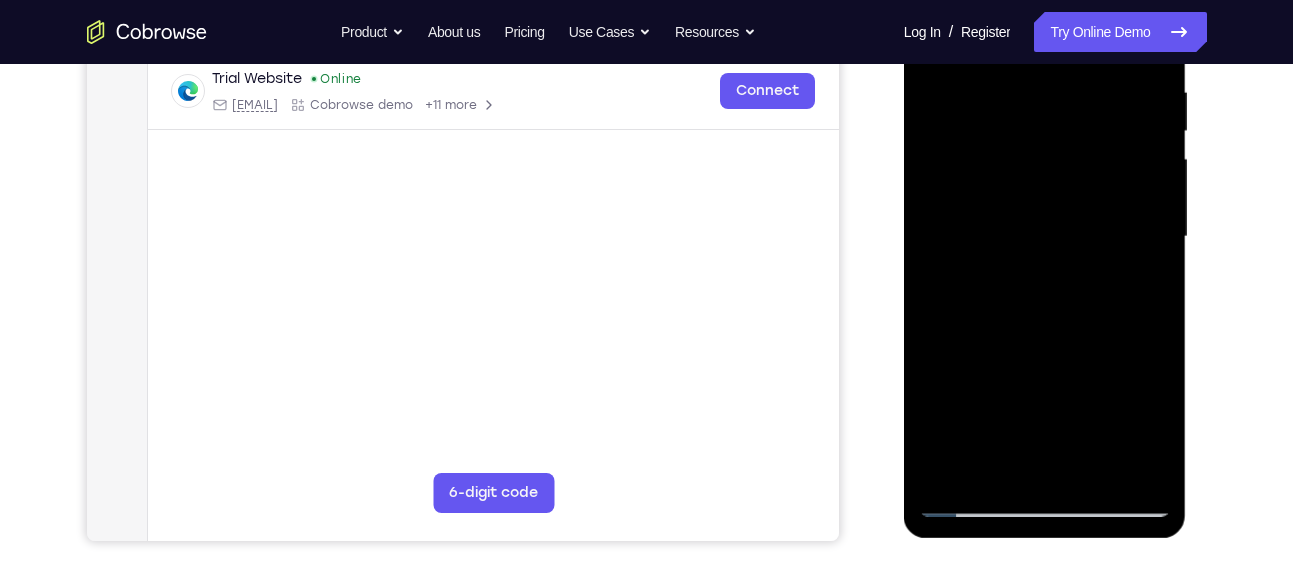 scroll, scrollTop: 386, scrollLeft: 0, axis: vertical 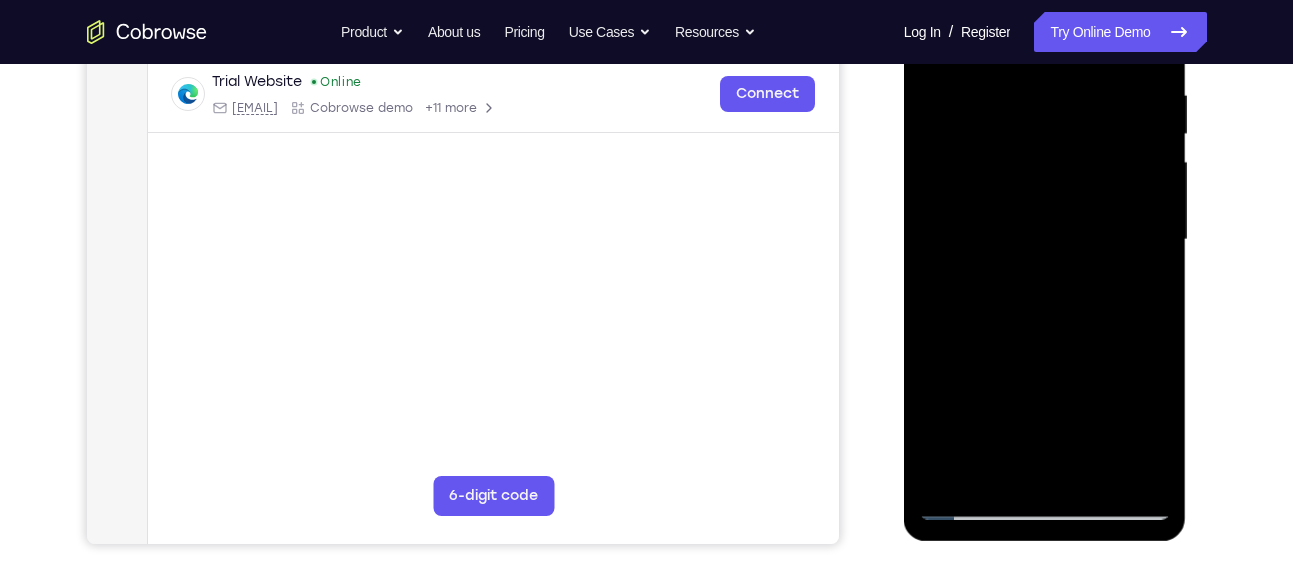 click at bounding box center [1045, 240] 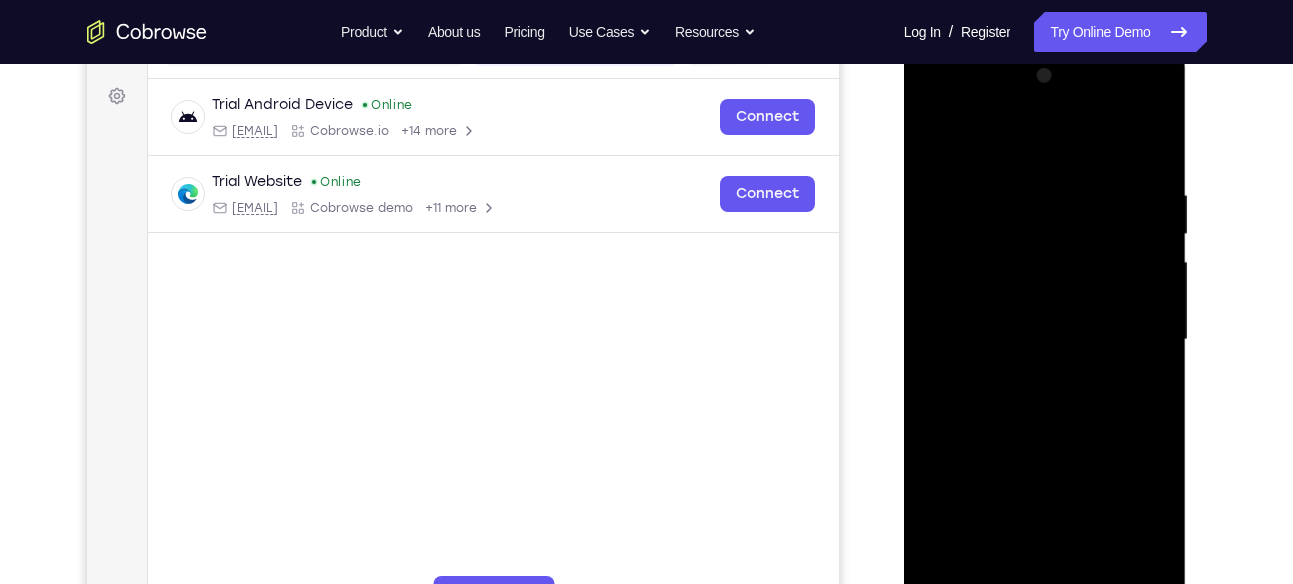 scroll, scrollTop: 285, scrollLeft: 0, axis: vertical 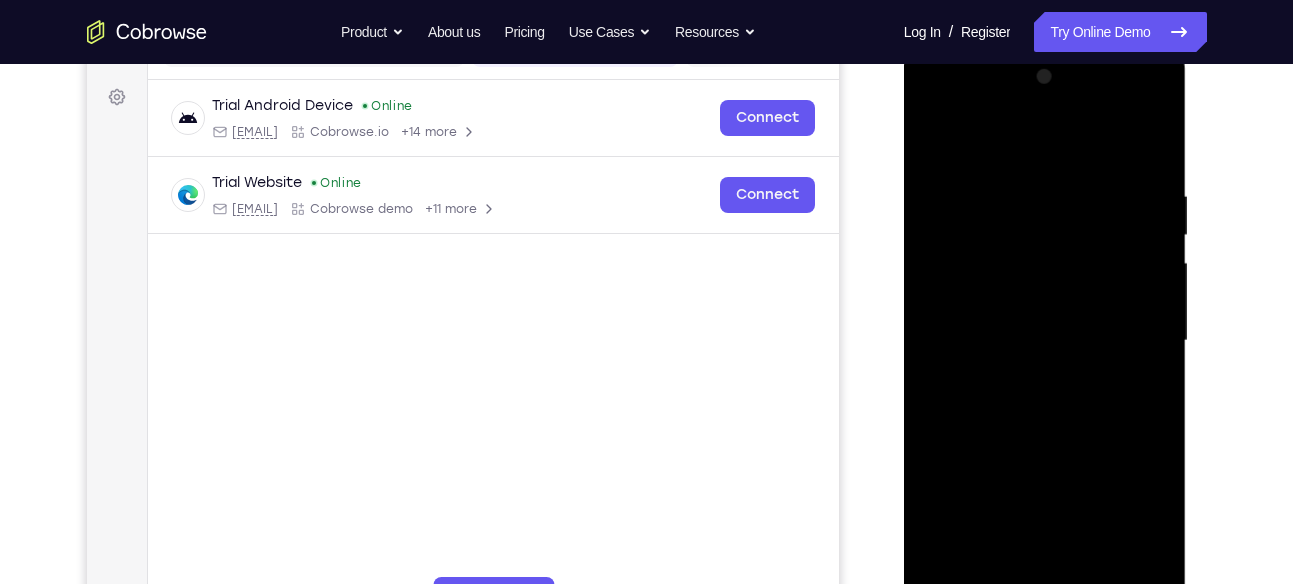 click at bounding box center [1045, 341] 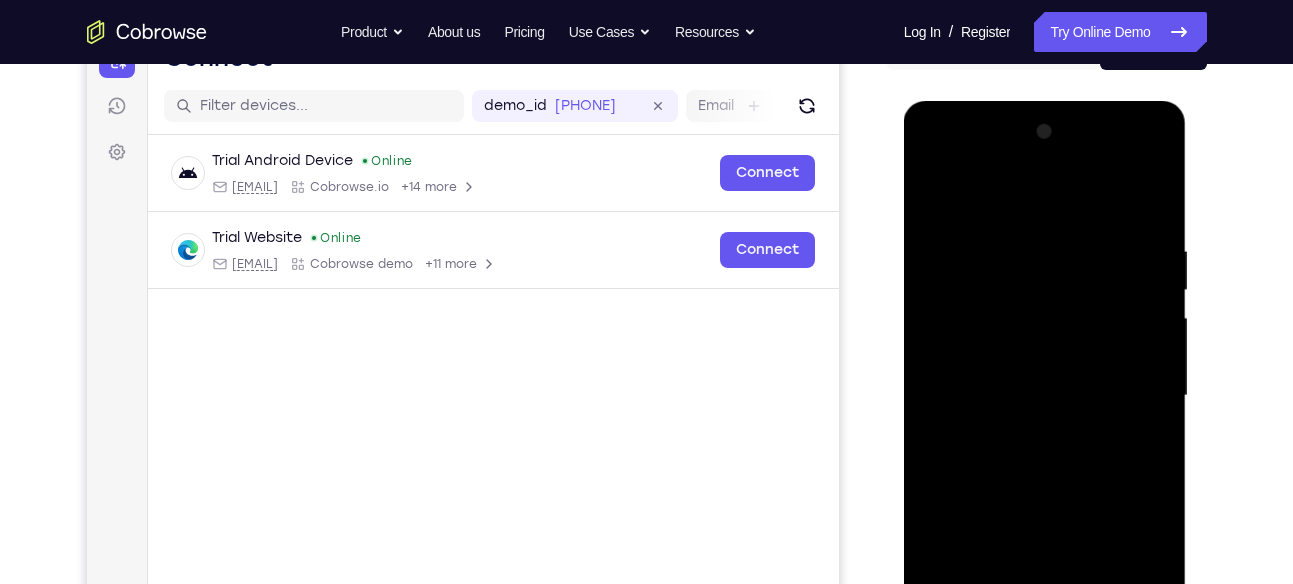 scroll, scrollTop: 229, scrollLeft: 0, axis: vertical 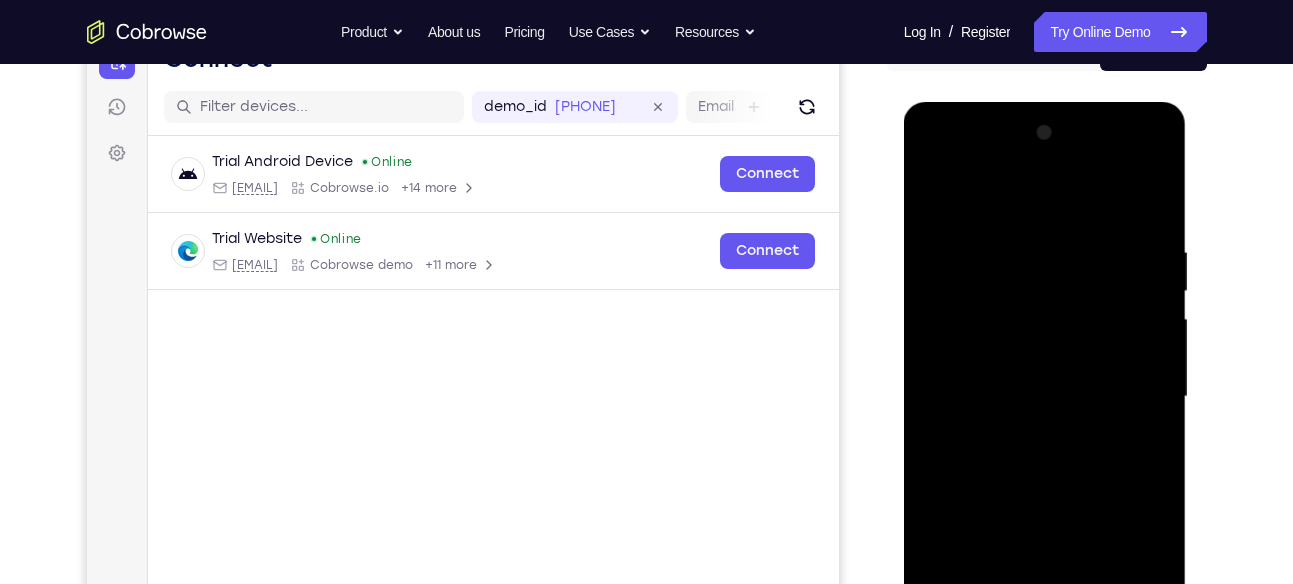 click at bounding box center [1045, 397] 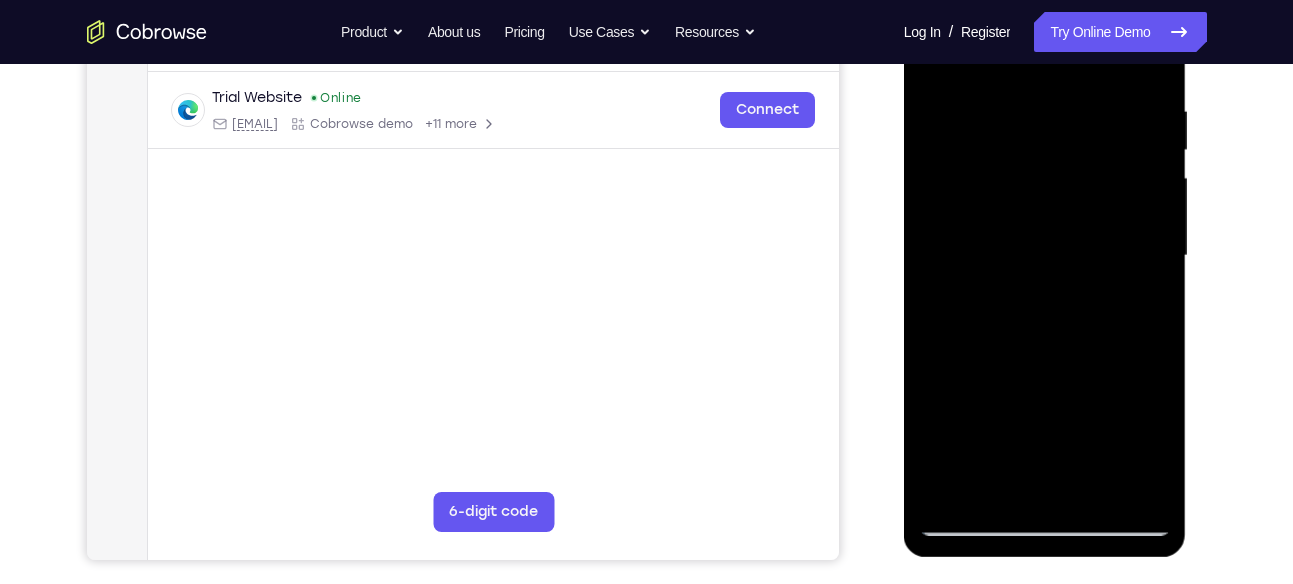 scroll, scrollTop: 380, scrollLeft: 0, axis: vertical 